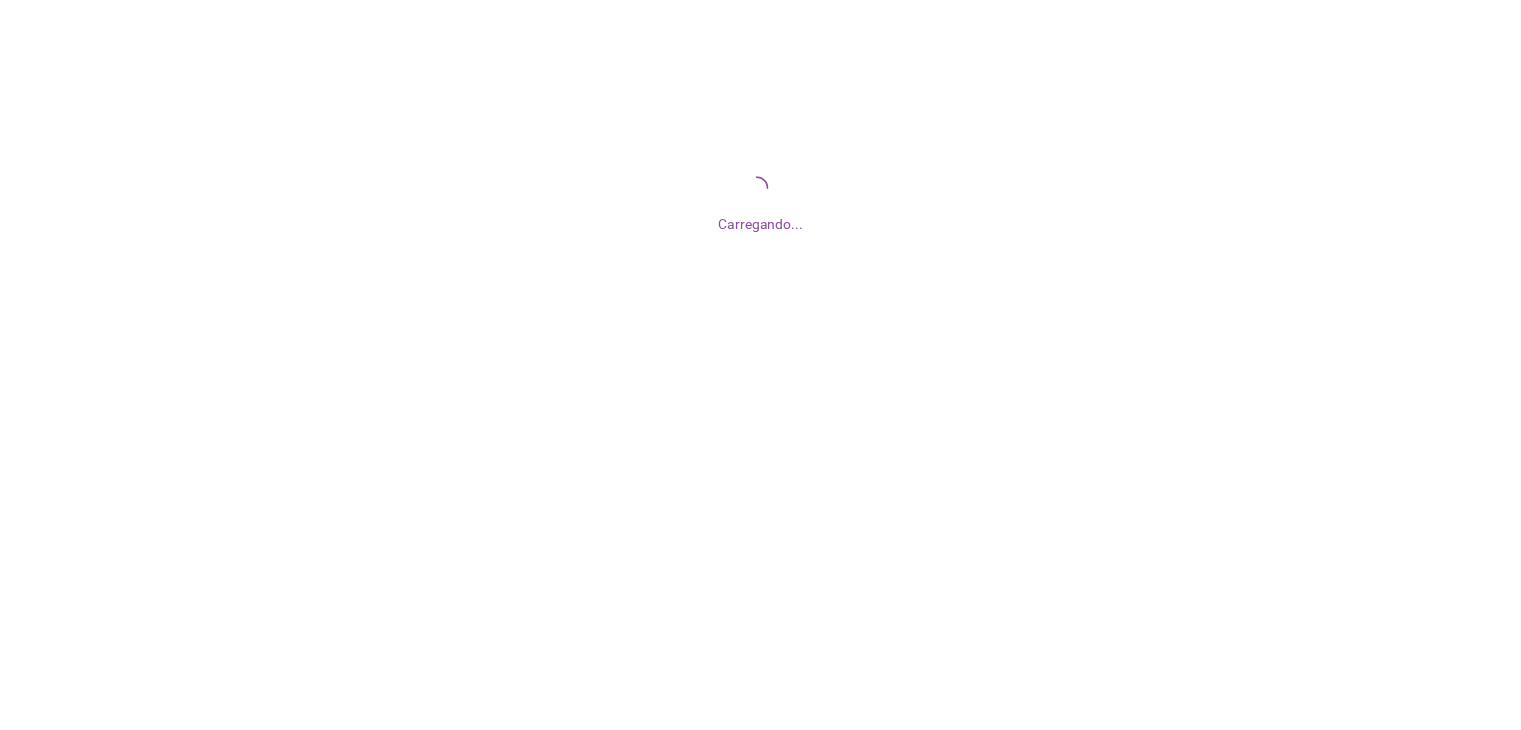 scroll, scrollTop: 0, scrollLeft: 0, axis: both 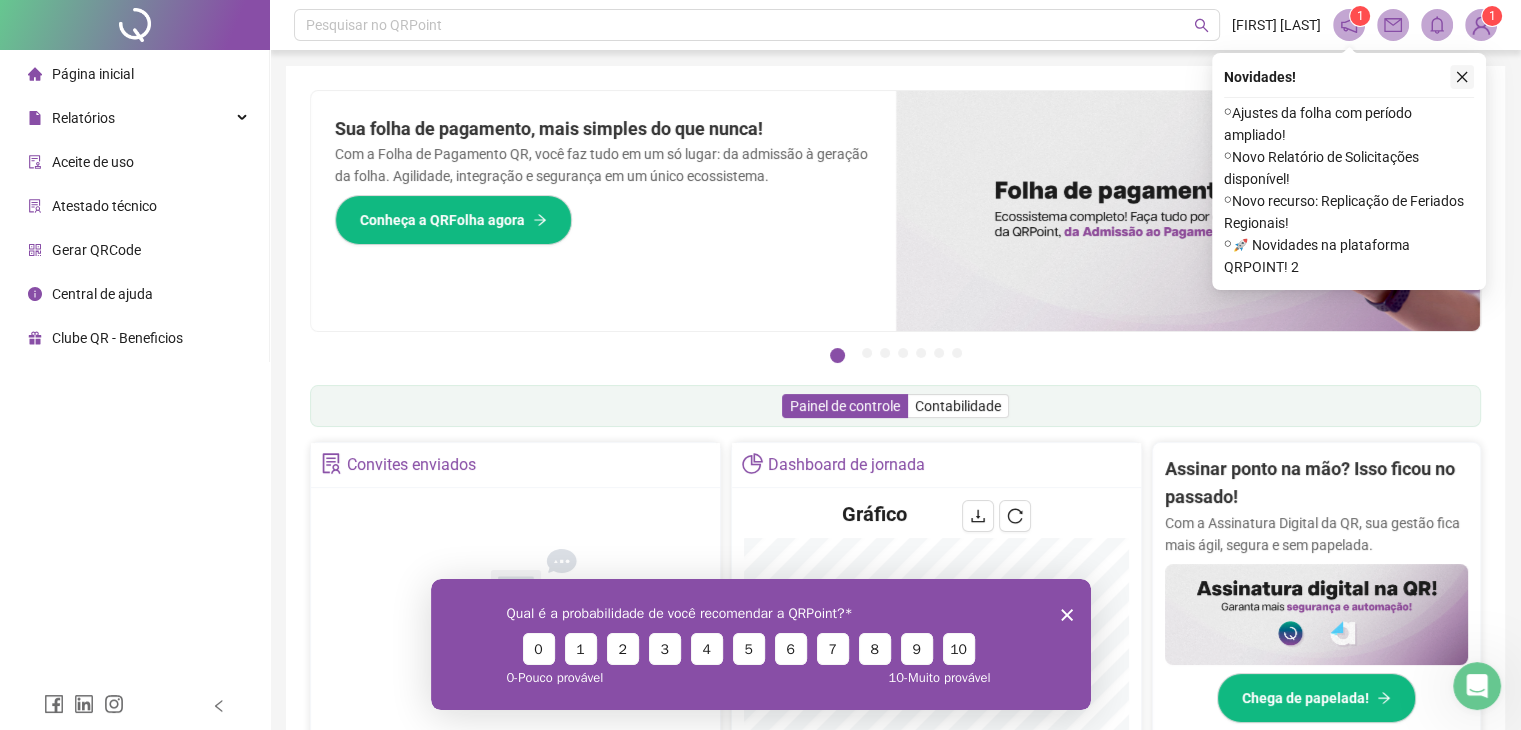 click 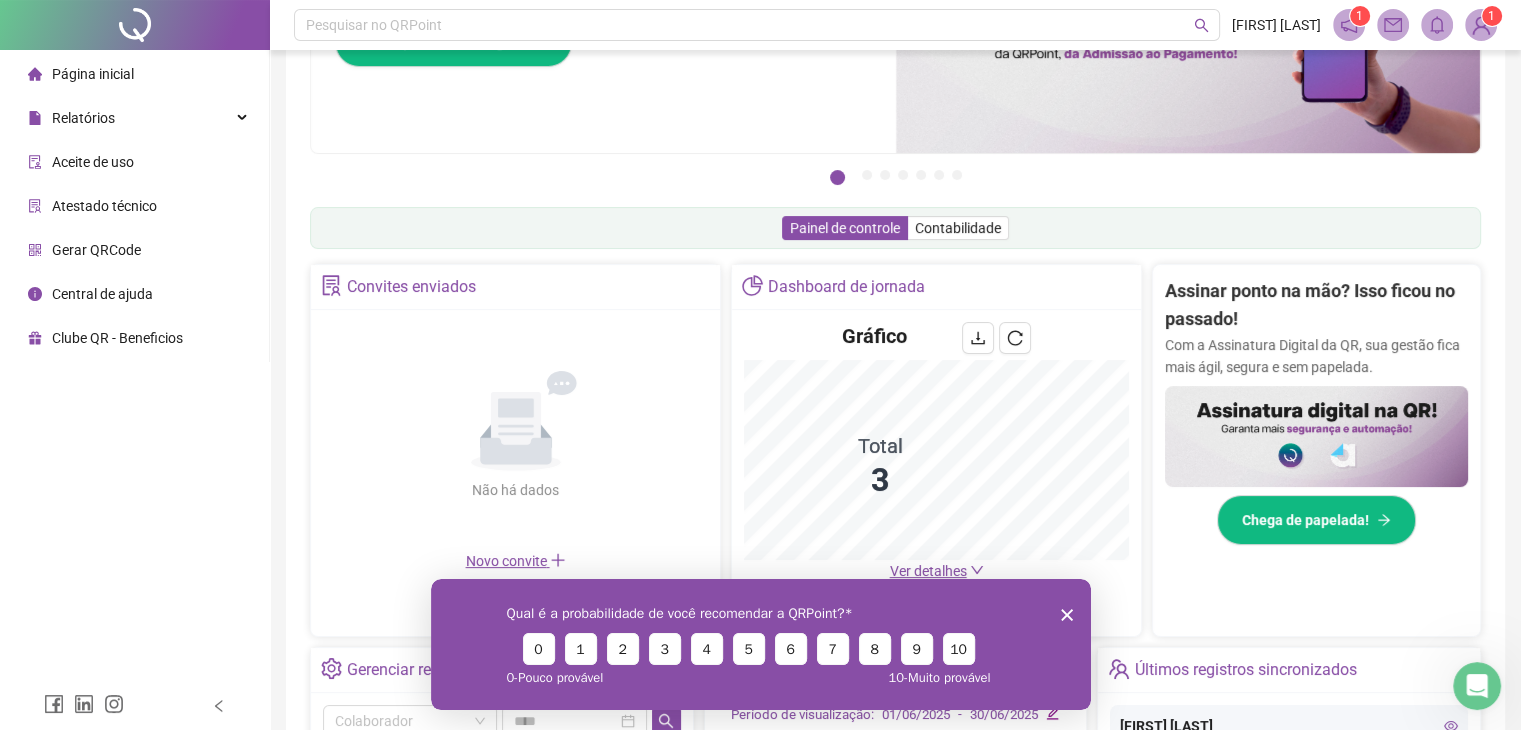 scroll, scrollTop: 200, scrollLeft: 0, axis: vertical 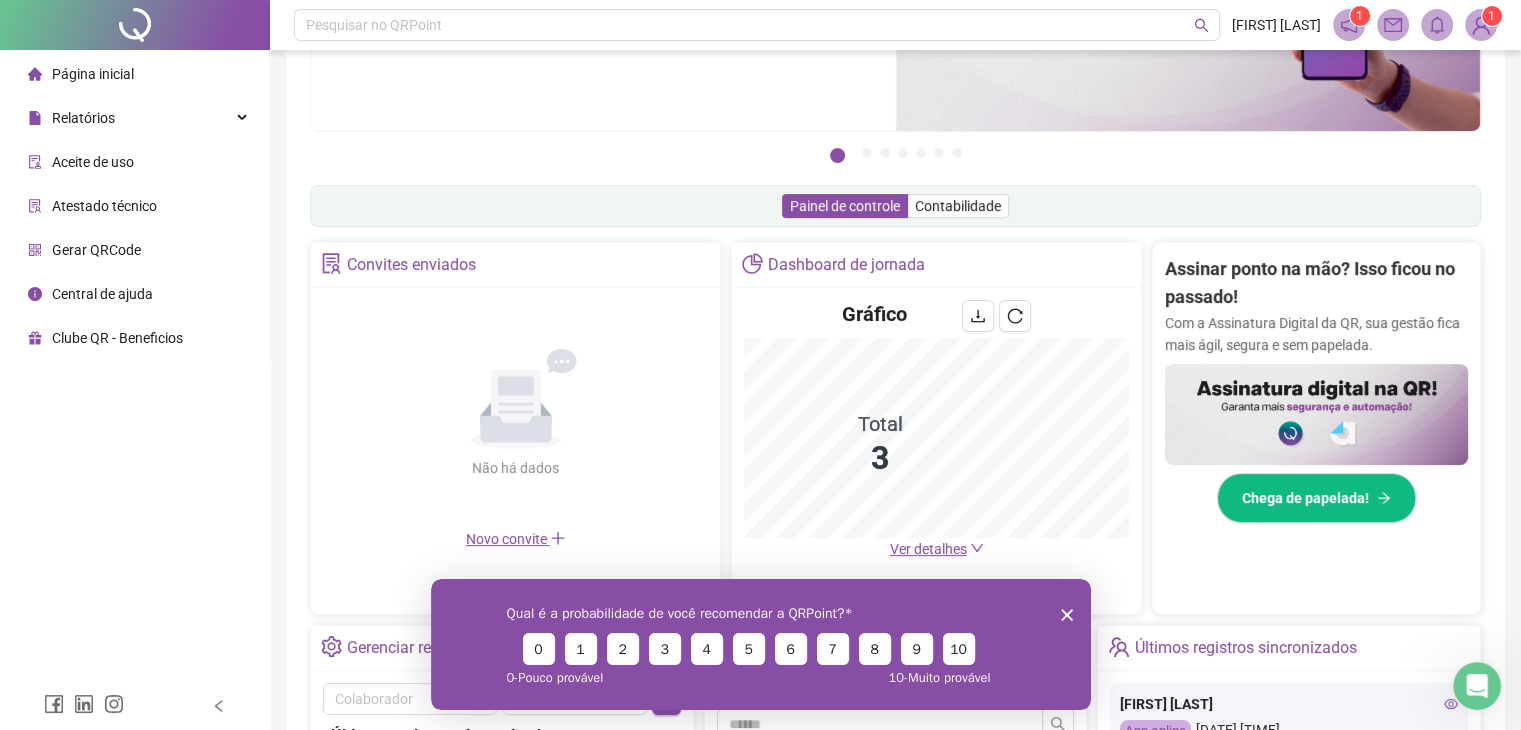 click 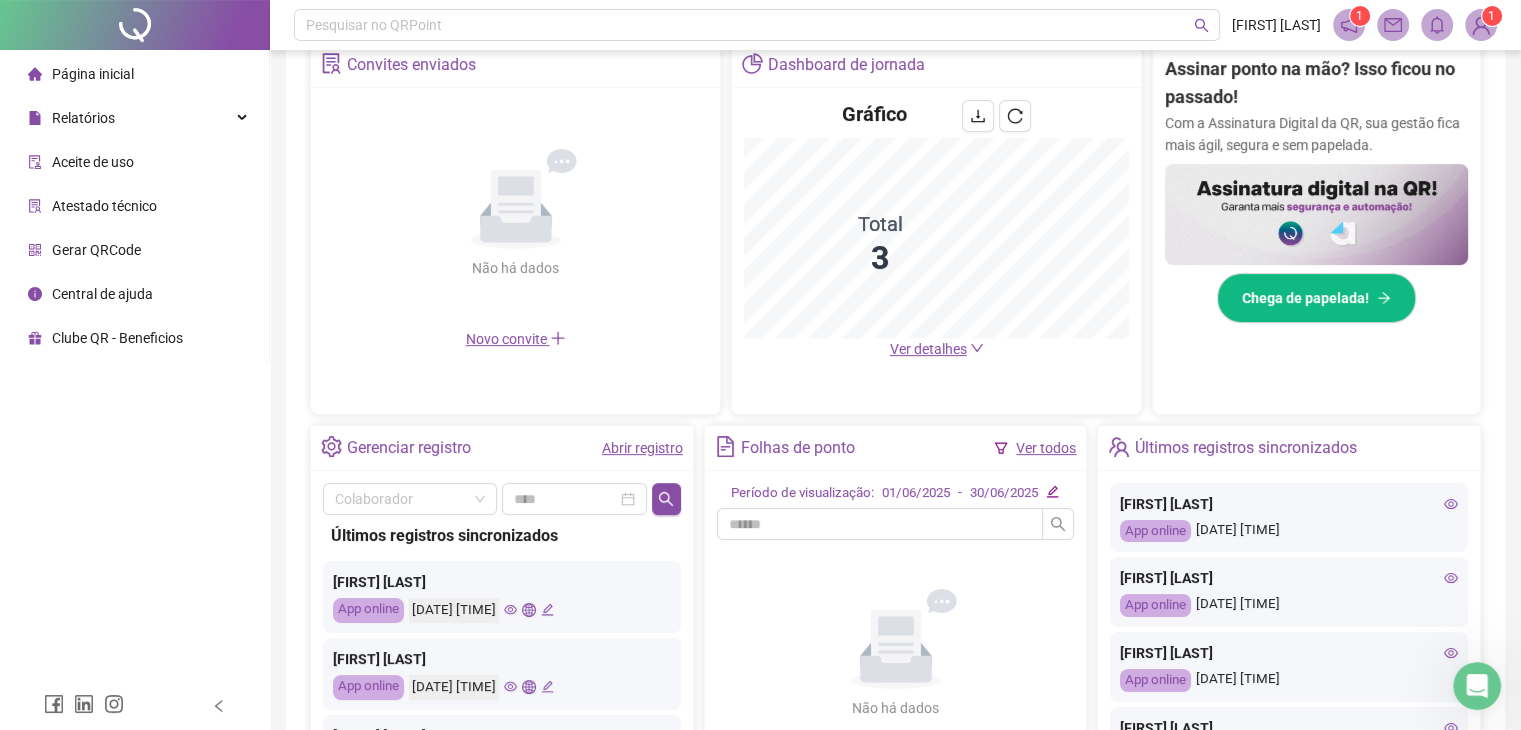 scroll, scrollTop: 400, scrollLeft: 0, axis: vertical 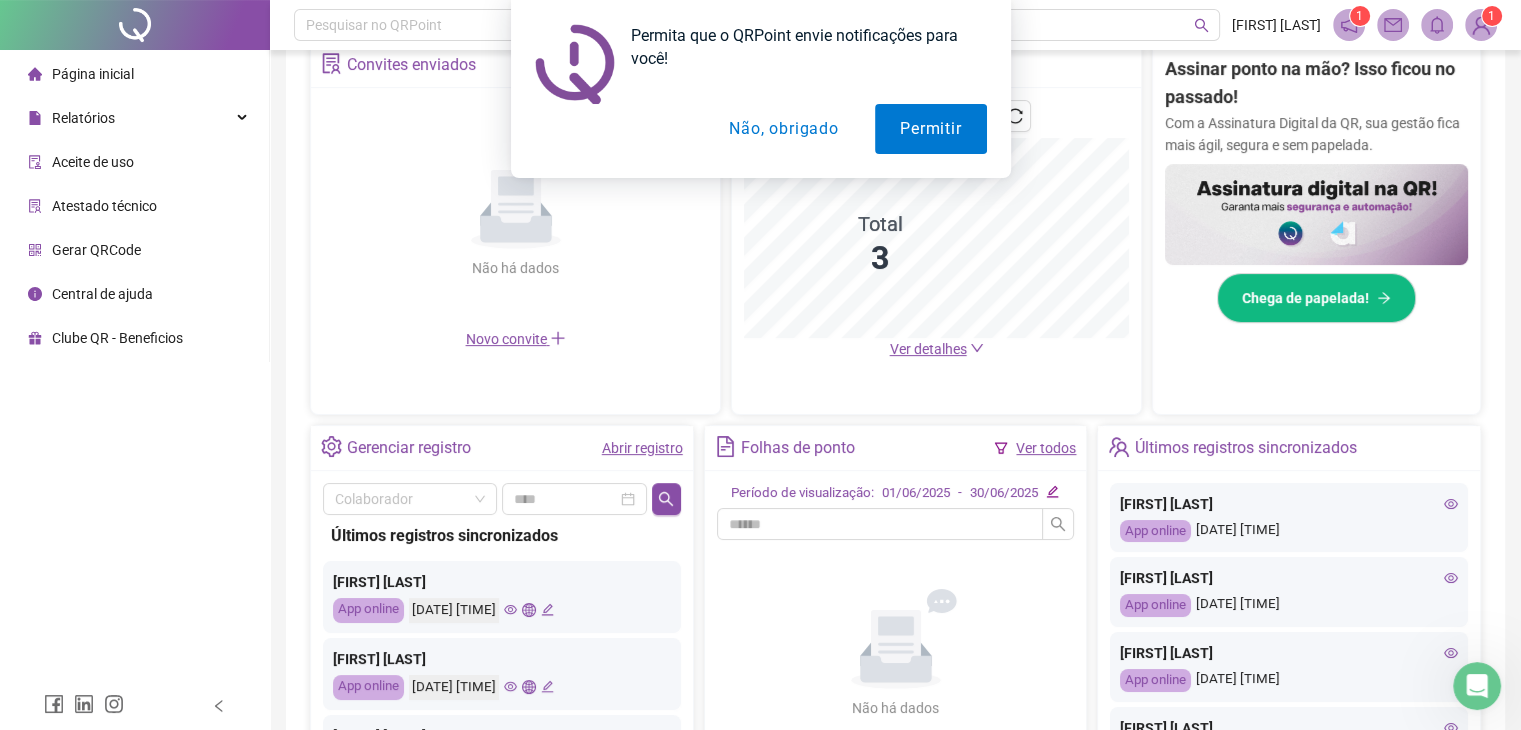 click on "Não, obrigado" at bounding box center [783, 129] 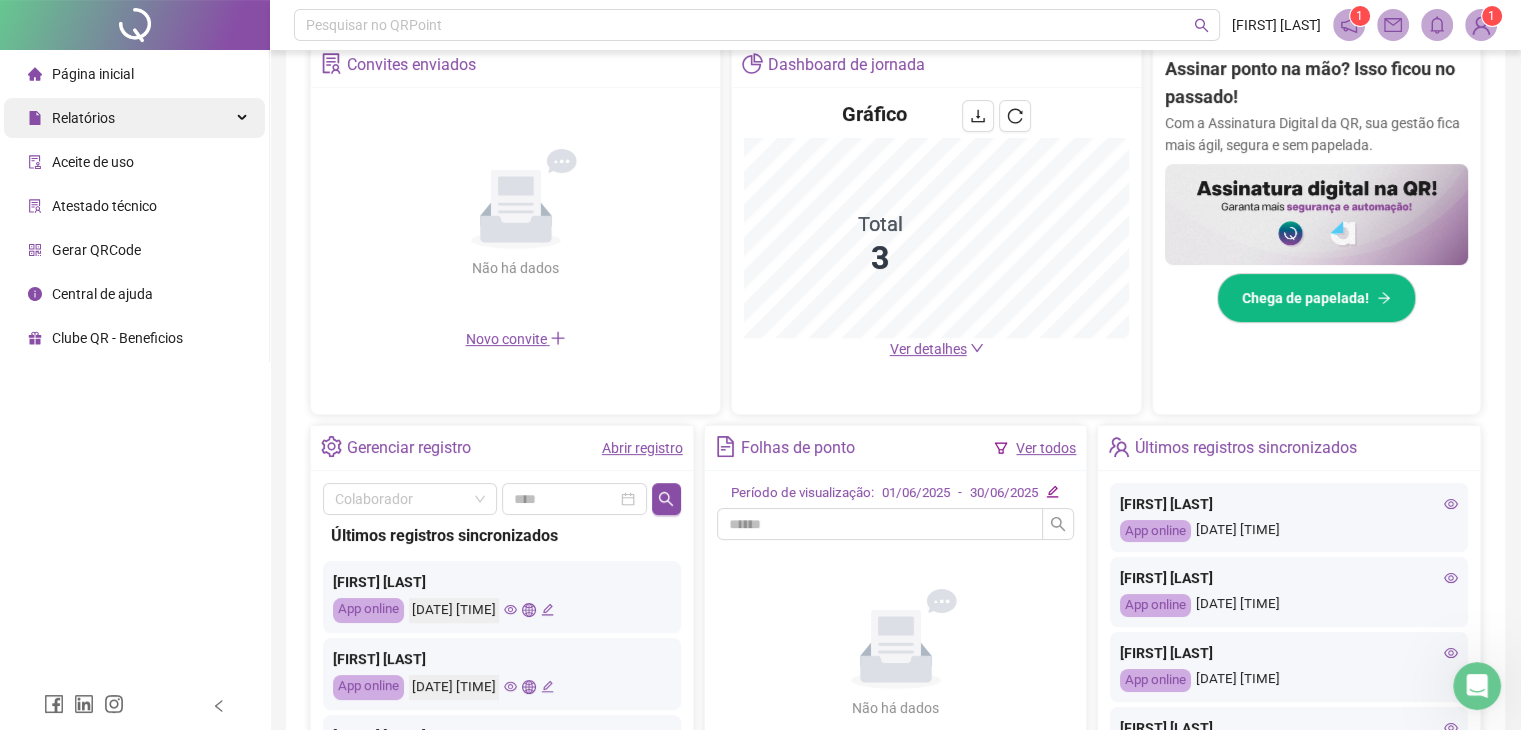 click on "Relatórios" at bounding box center [71, 118] 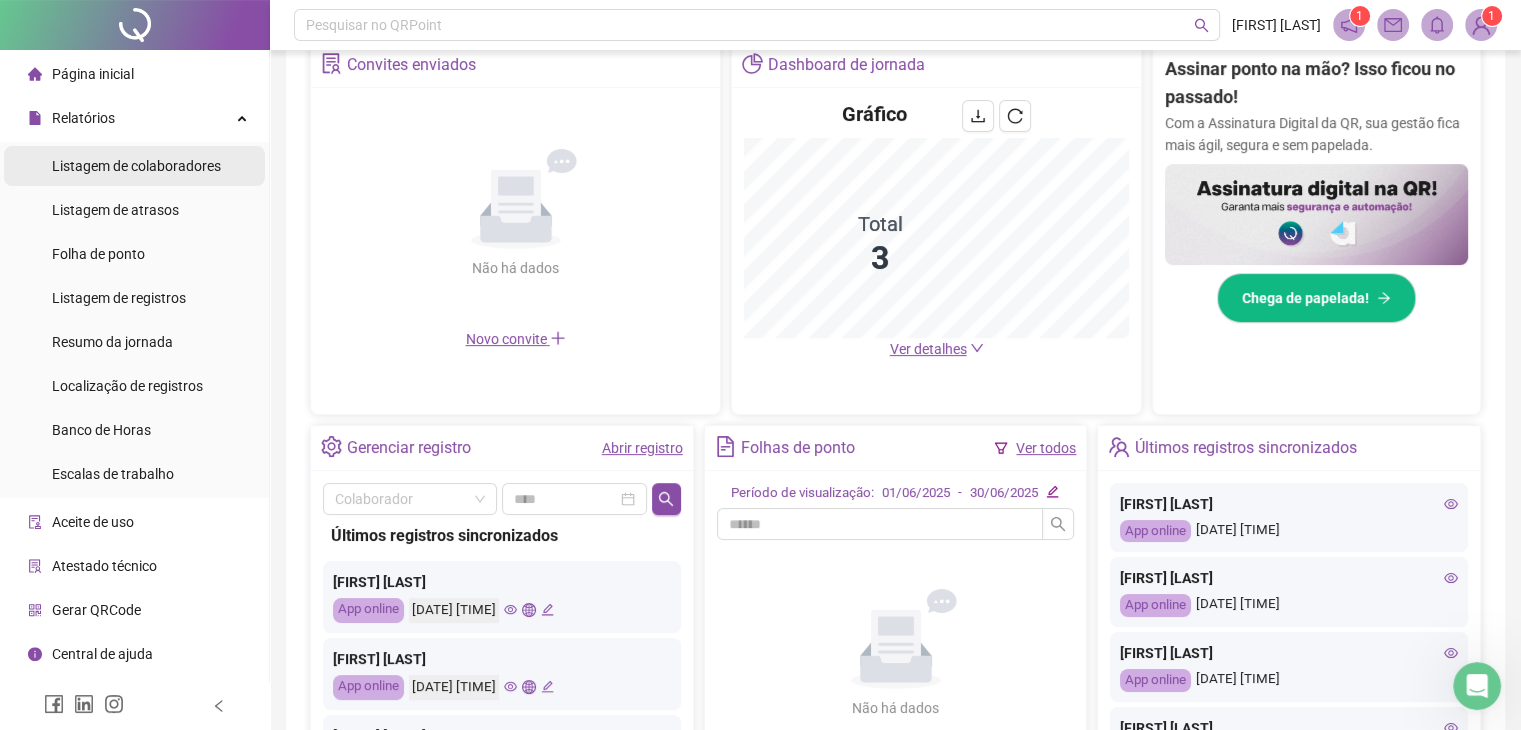 click on "Listagem de colaboradores" at bounding box center [136, 166] 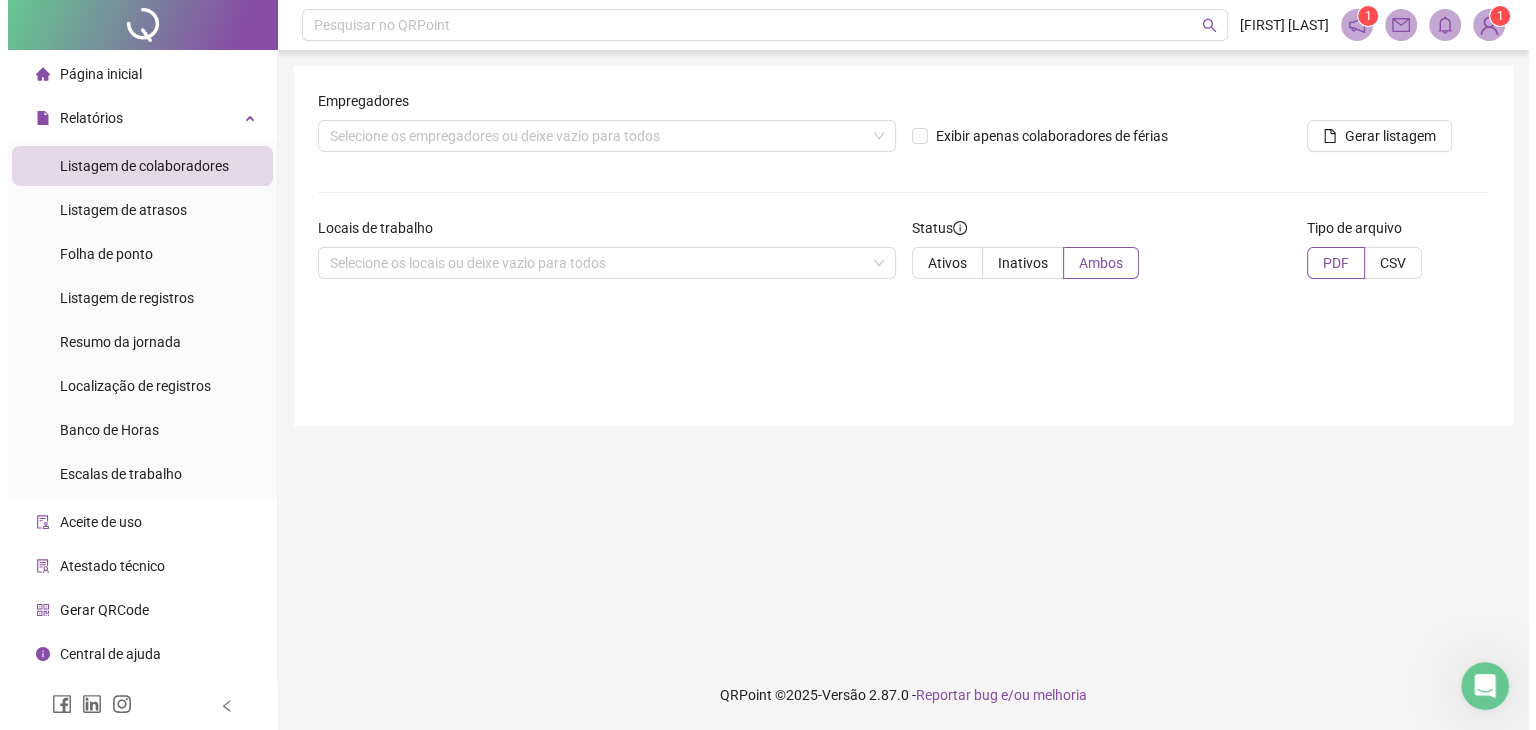 scroll, scrollTop: 0, scrollLeft: 0, axis: both 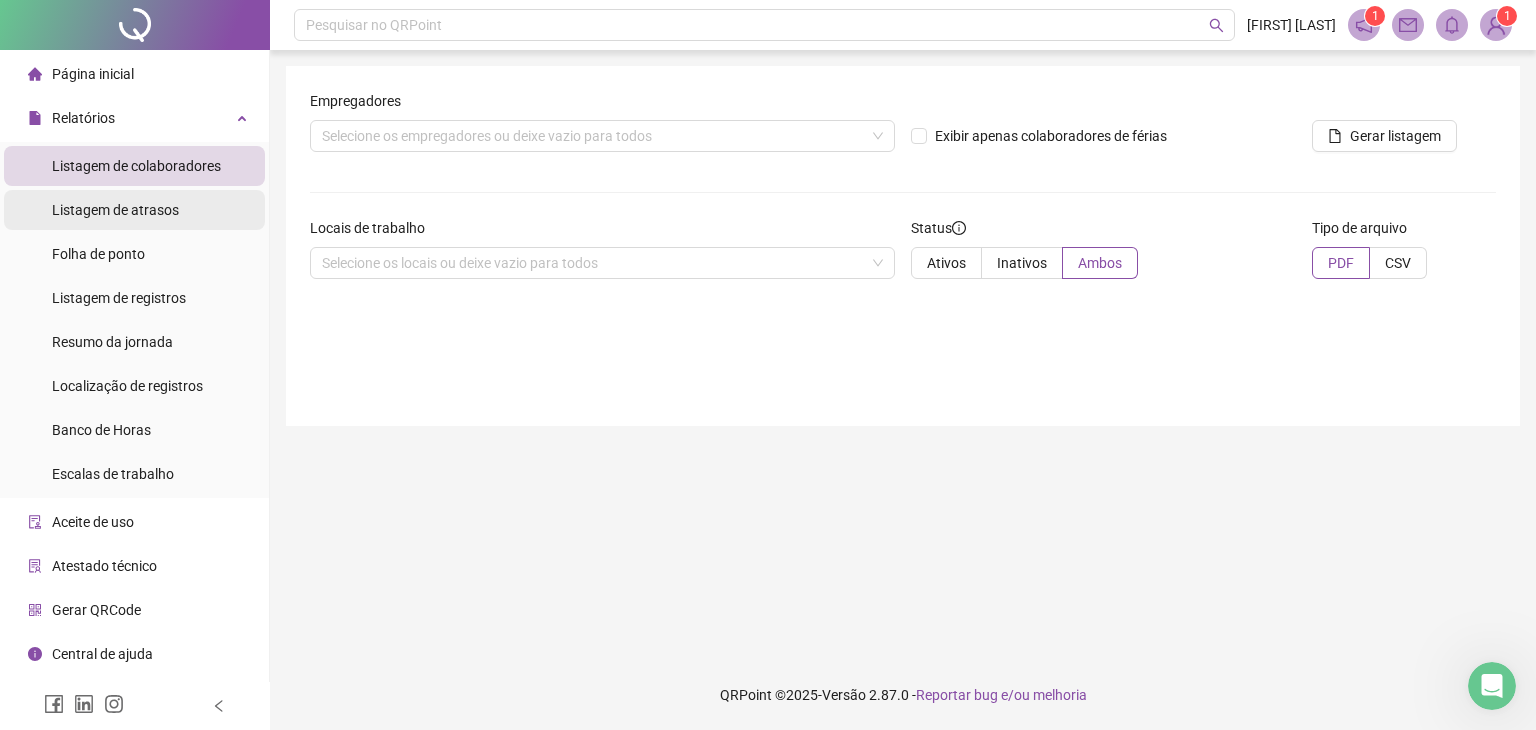click on "Listagem de atrasos" at bounding box center (115, 210) 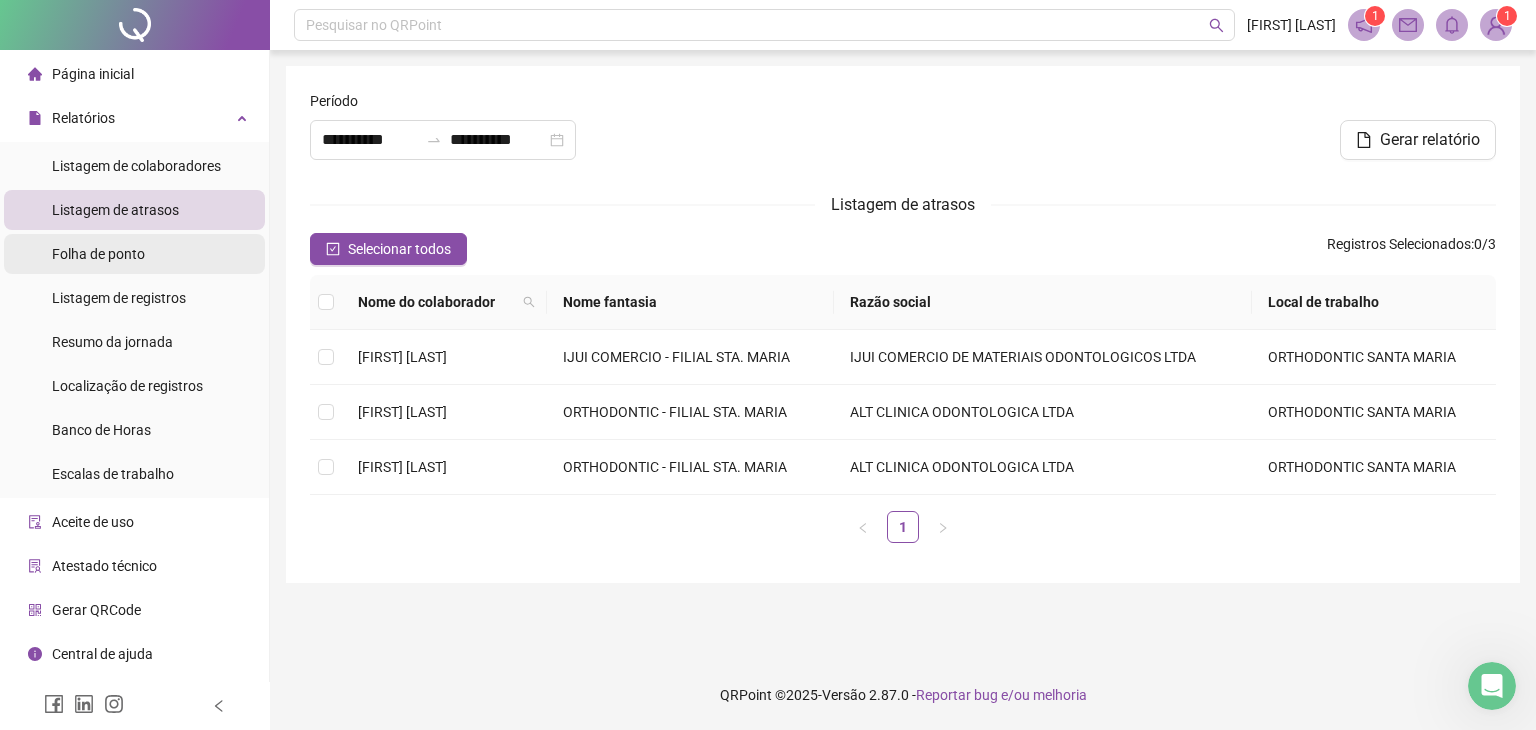 click on "Folha de ponto" at bounding box center (98, 254) 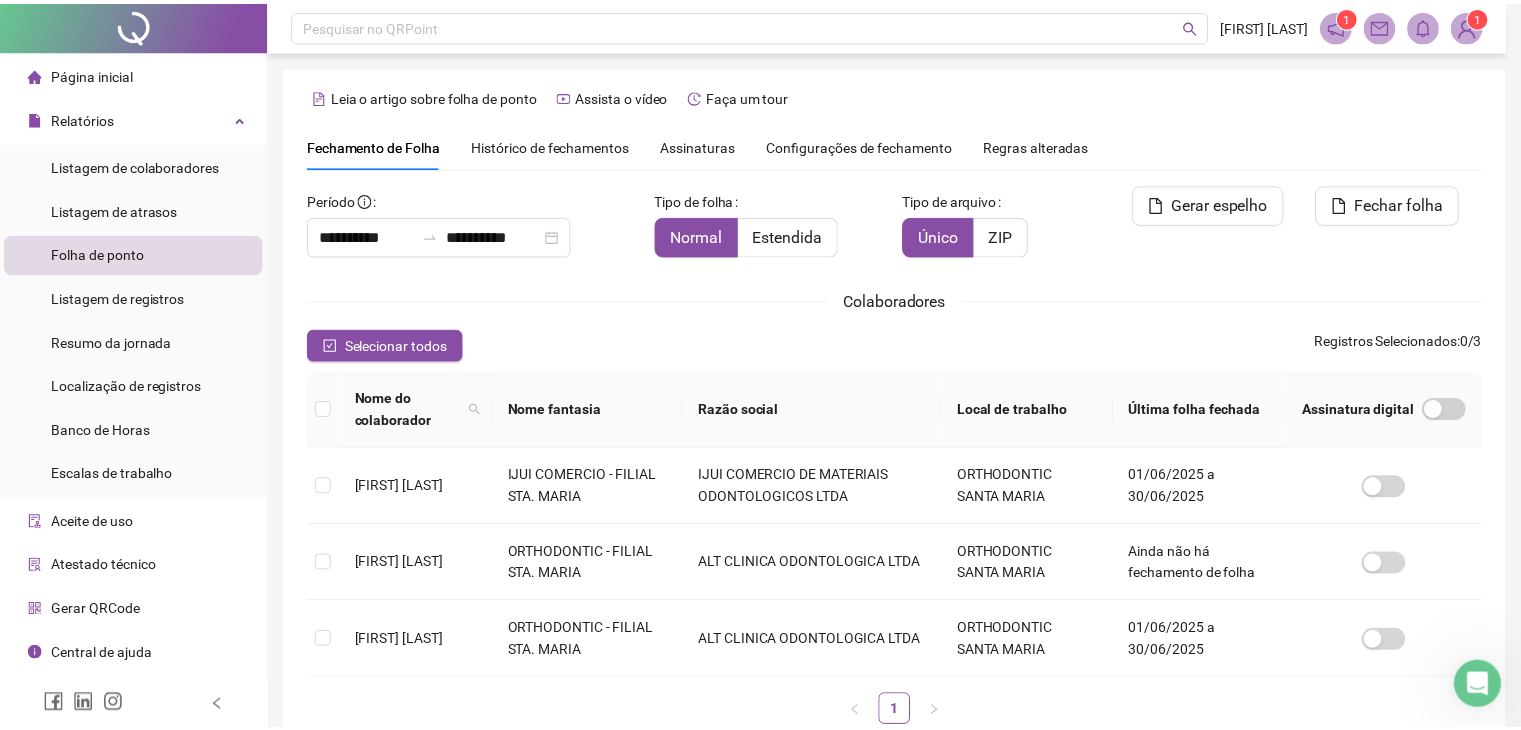 scroll, scrollTop: 44, scrollLeft: 0, axis: vertical 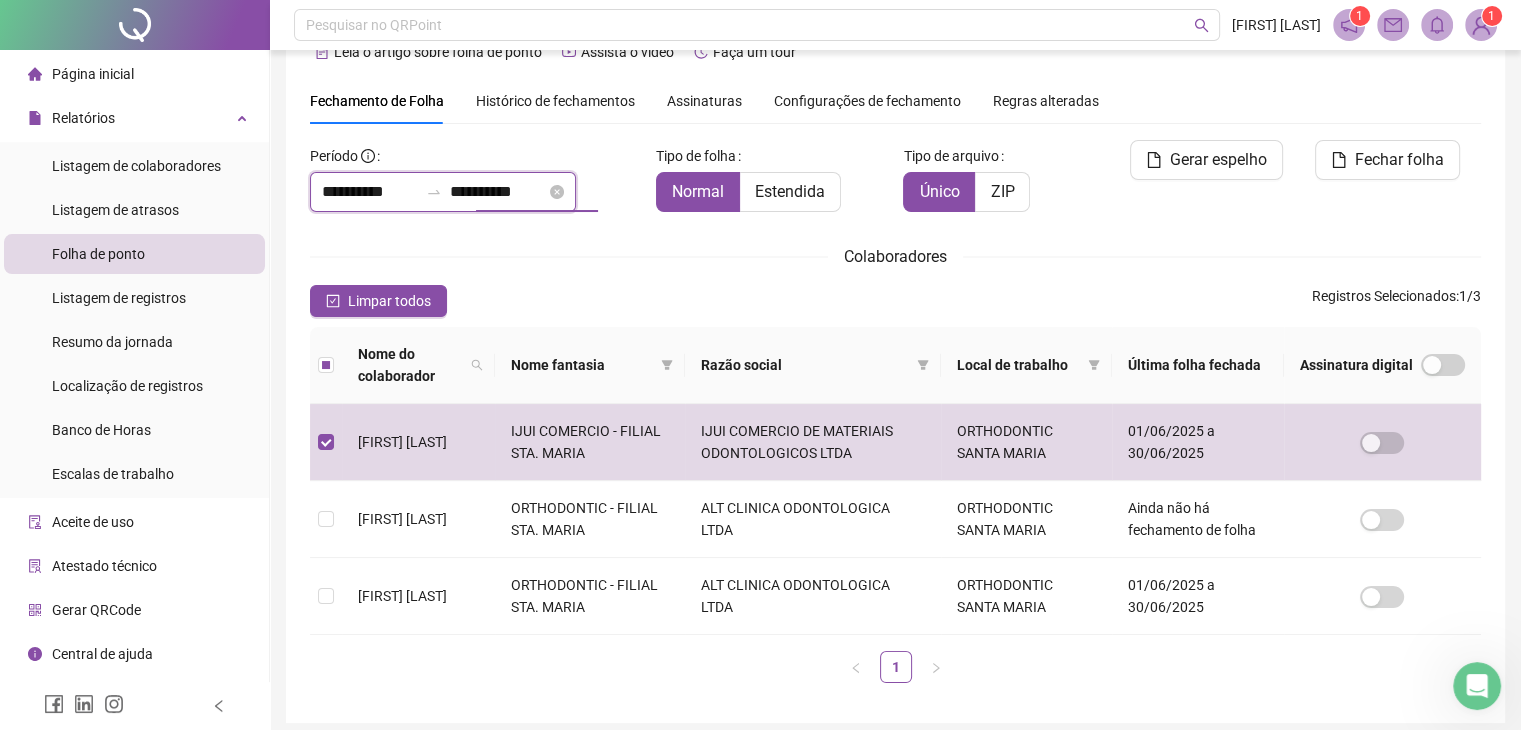 click on "**********" at bounding box center (498, 192) 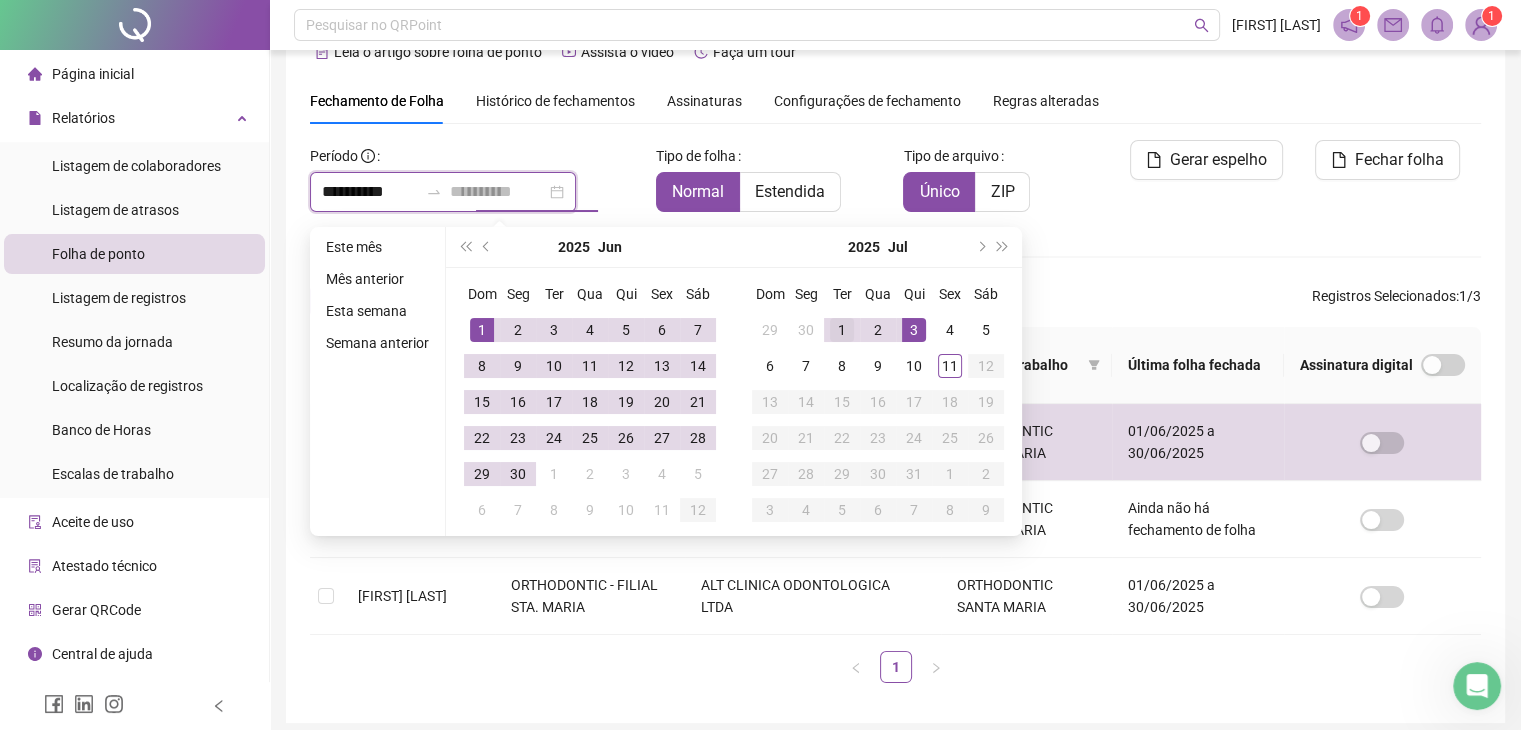 type on "**********" 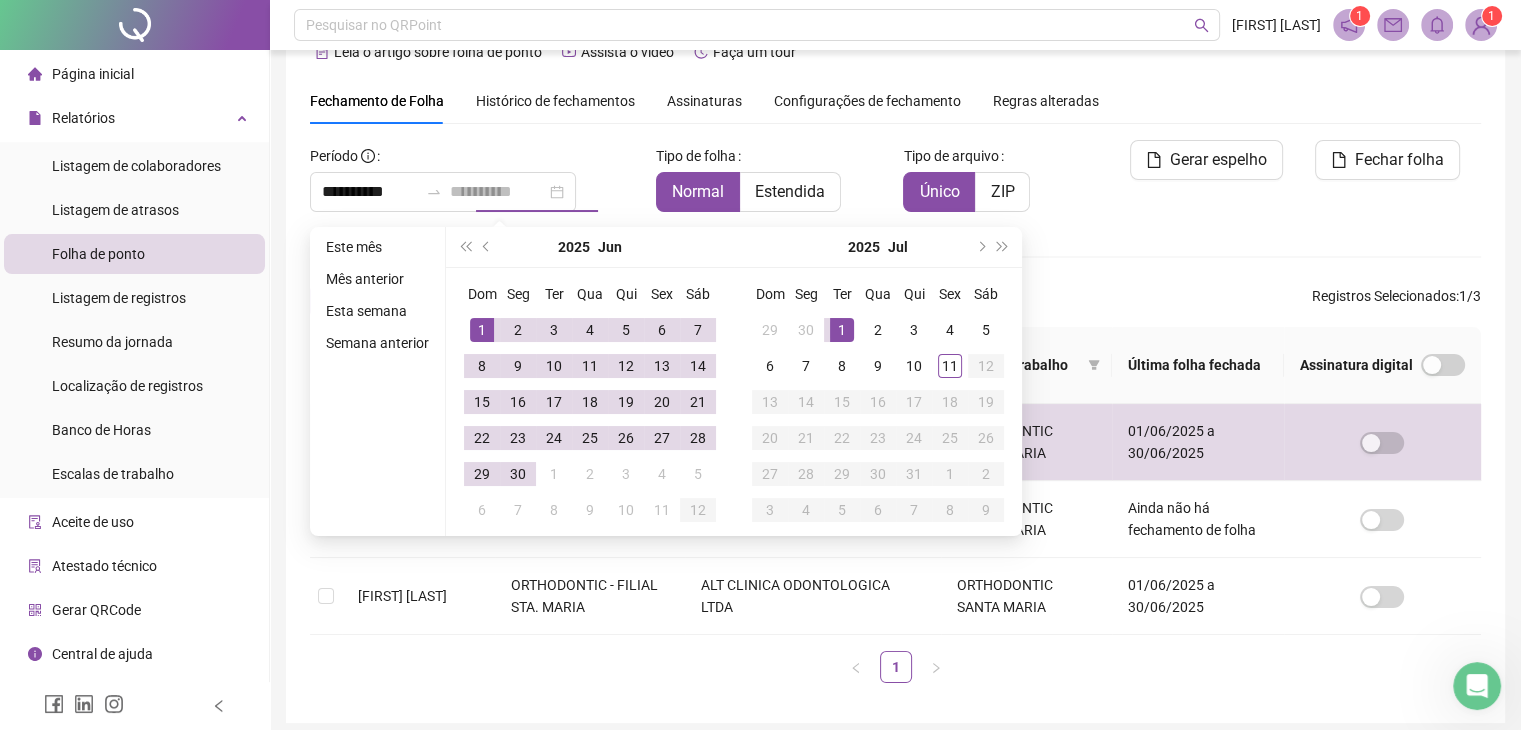 click on "1" at bounding box center [842, 330] 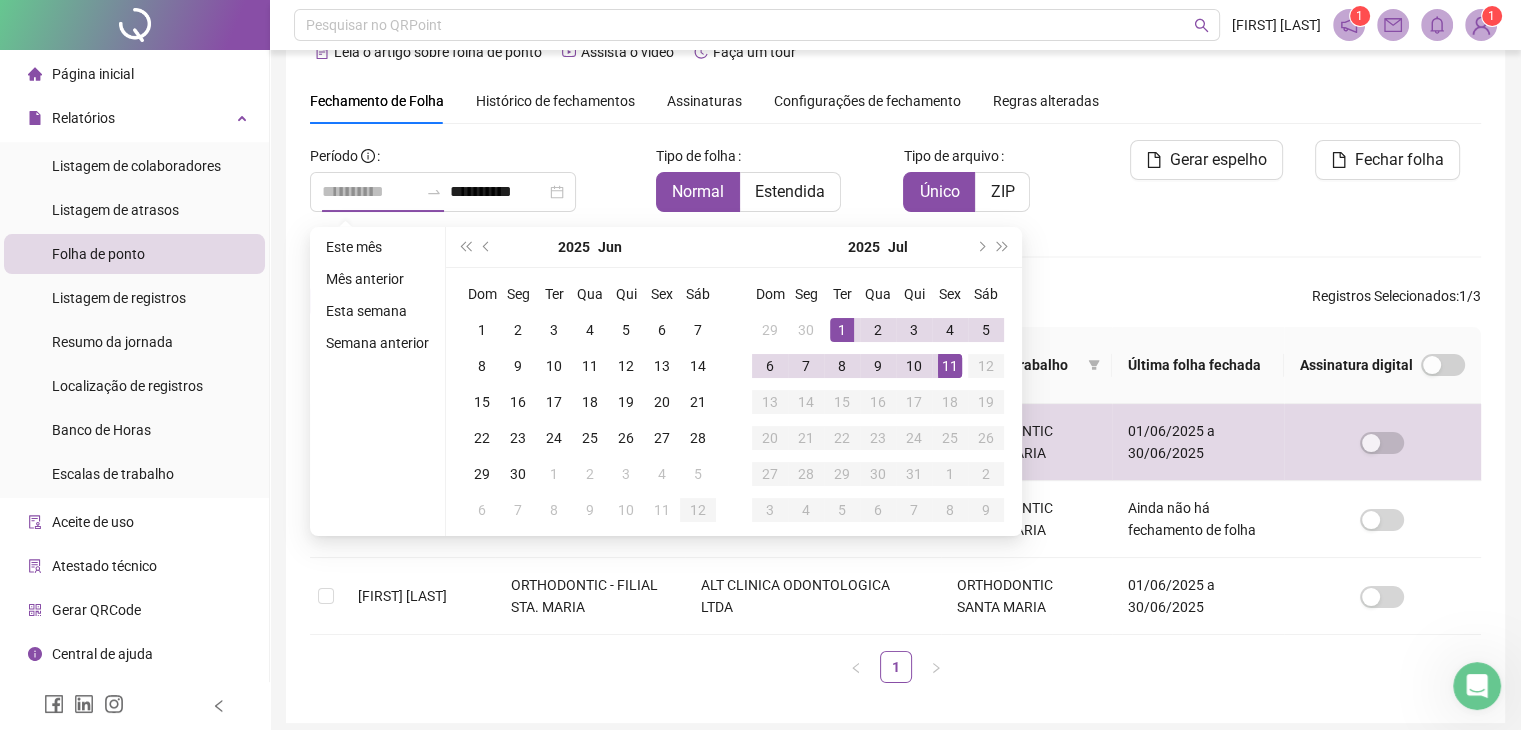 click on "11" at bounding box center [950, 366] 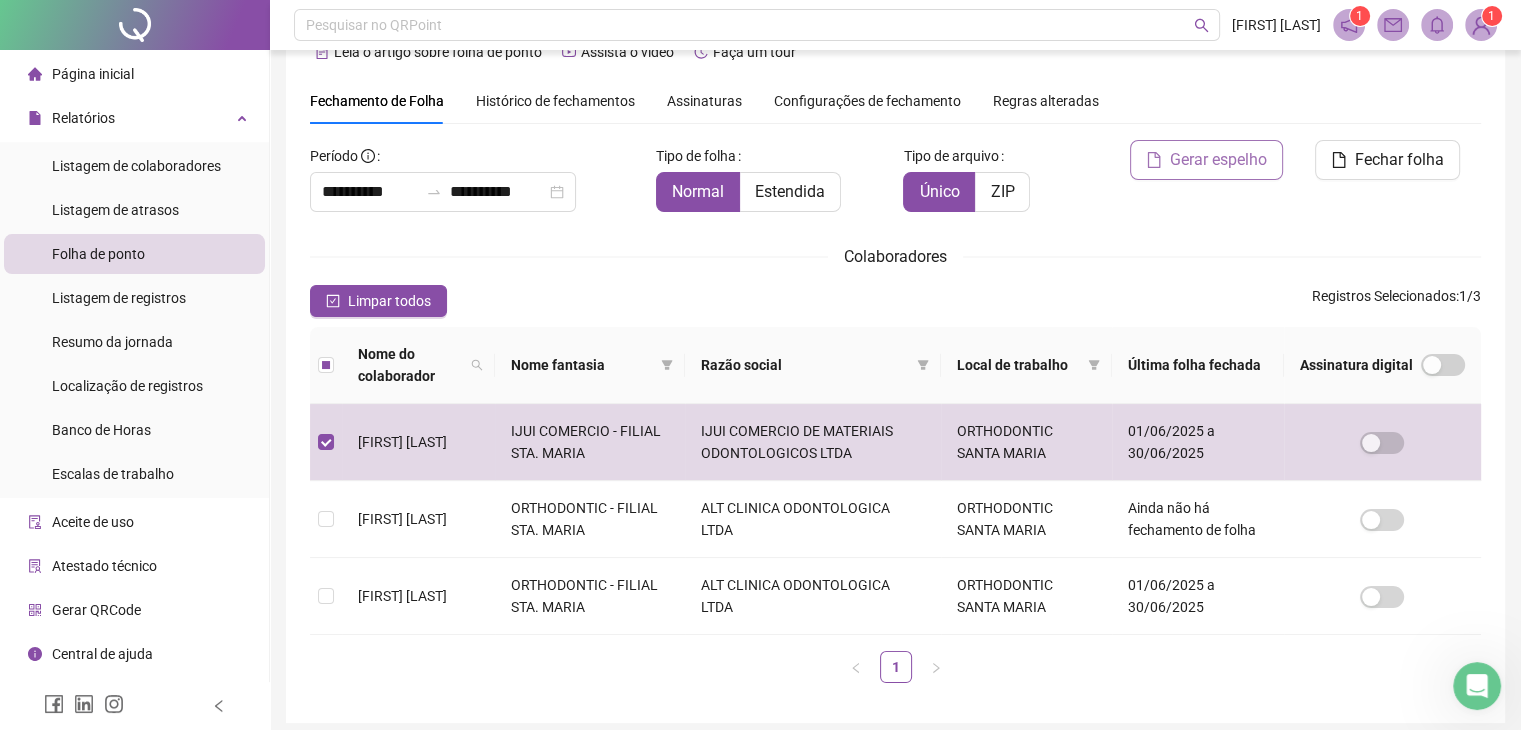 click on "Gerar espelho" at bounding box center [1206, 160] 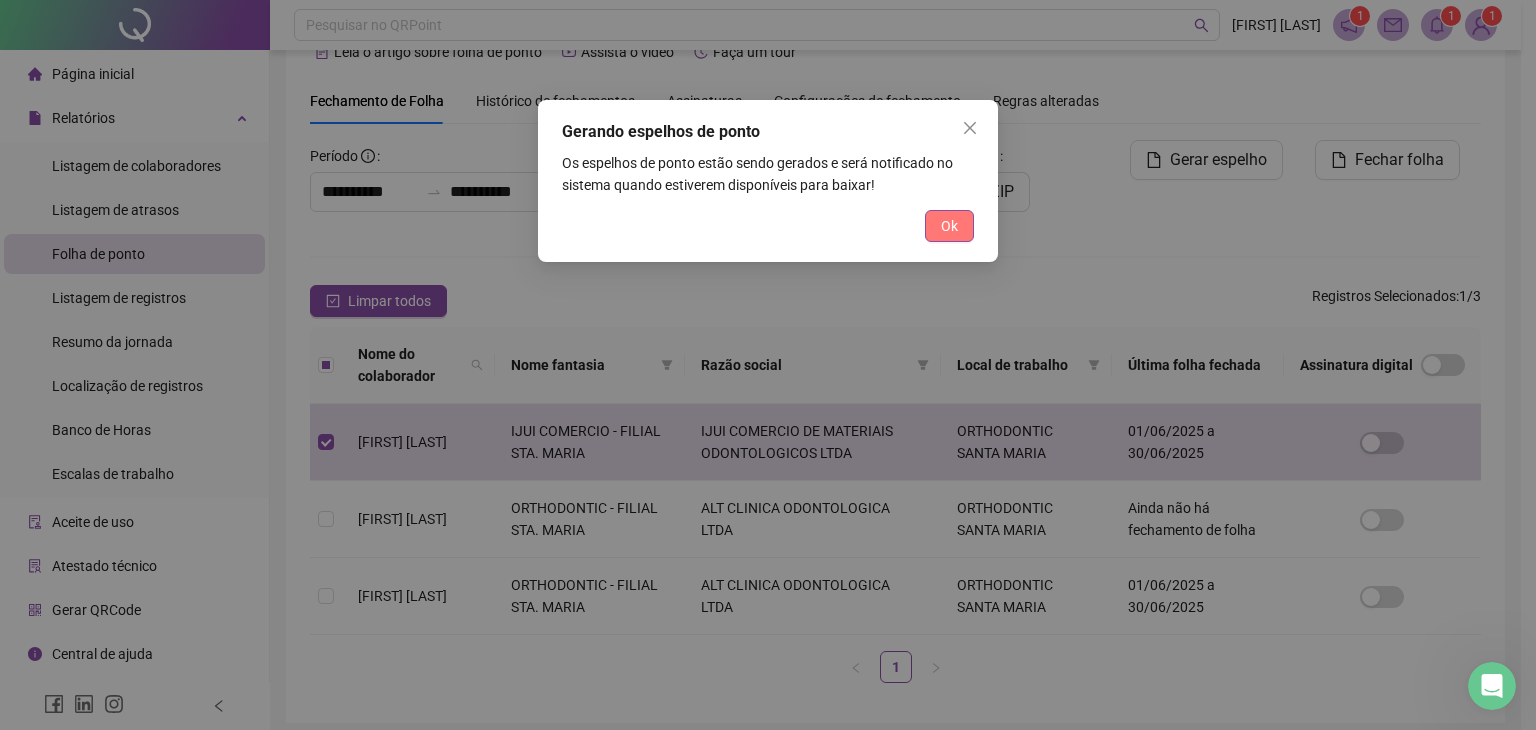 click on "Ok" at bounding box center [949, 226] 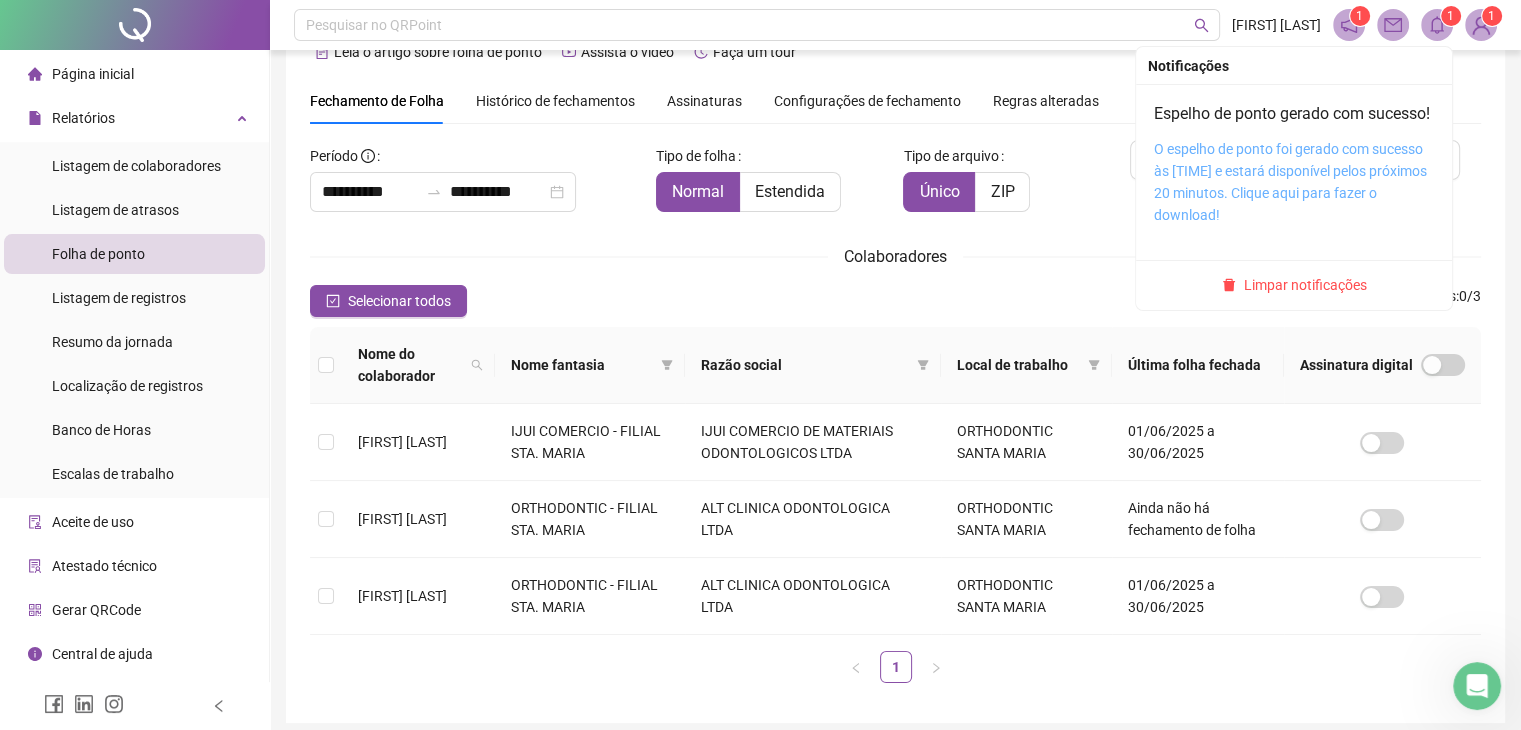 click on "O espelho de ponto foi gerado com sucesso às [TIME] e estará disponível pelos próximos 20 minutos.
Clique aqui para fazer o download!" at bounding box center [1290, 182] 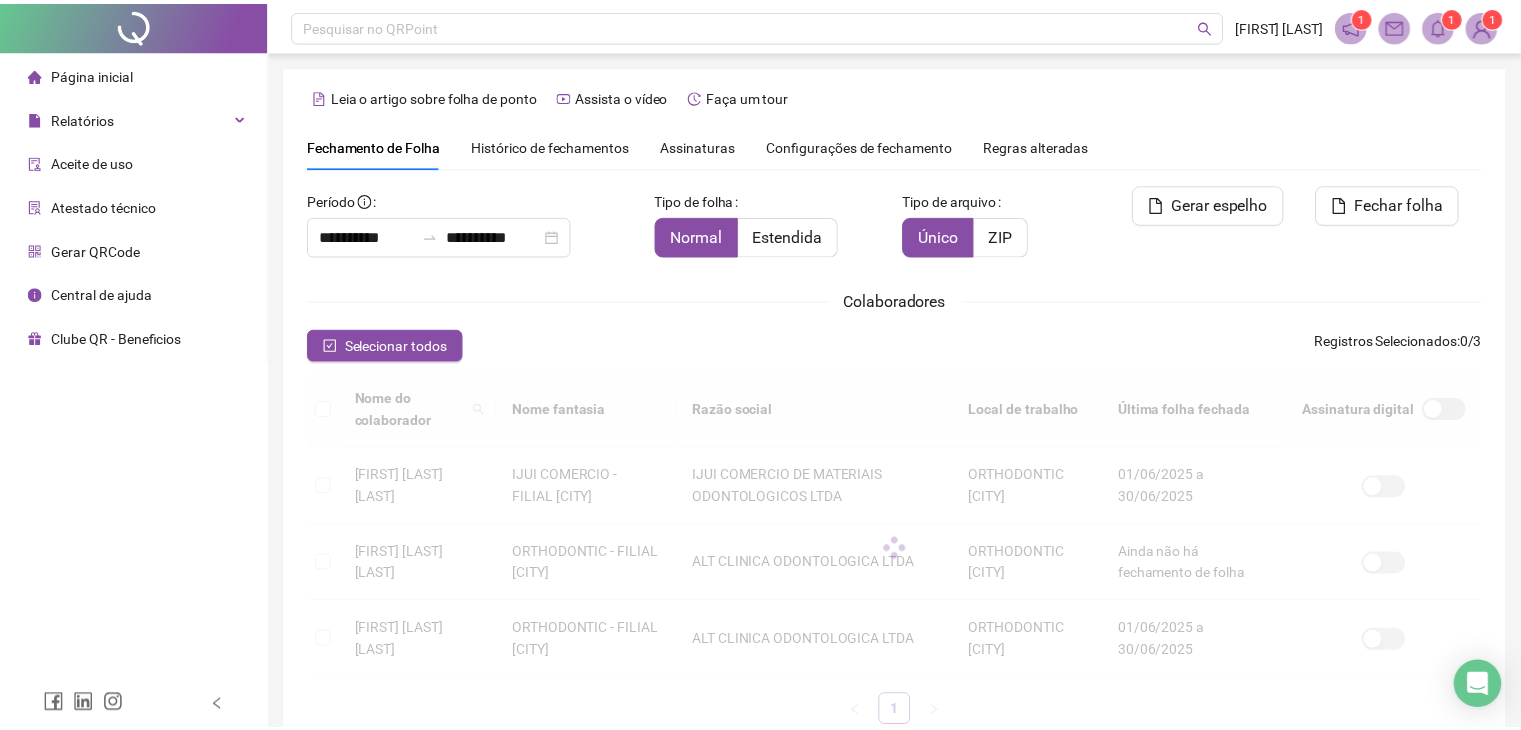 scroll, scrollTop: 44, scrollLeft: 0, axis: vertical 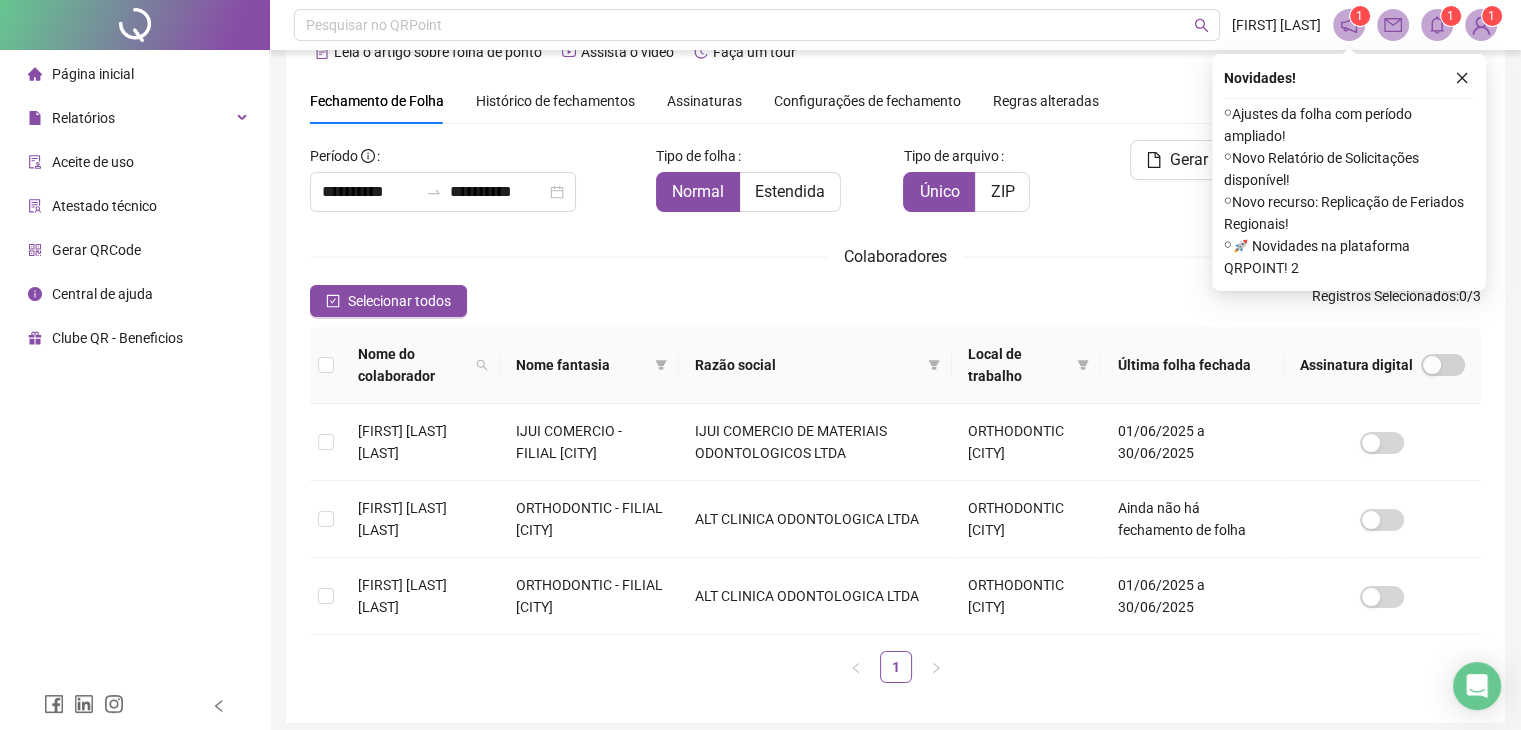 click on "Aceite de uso" at bounding box center (93, 162) 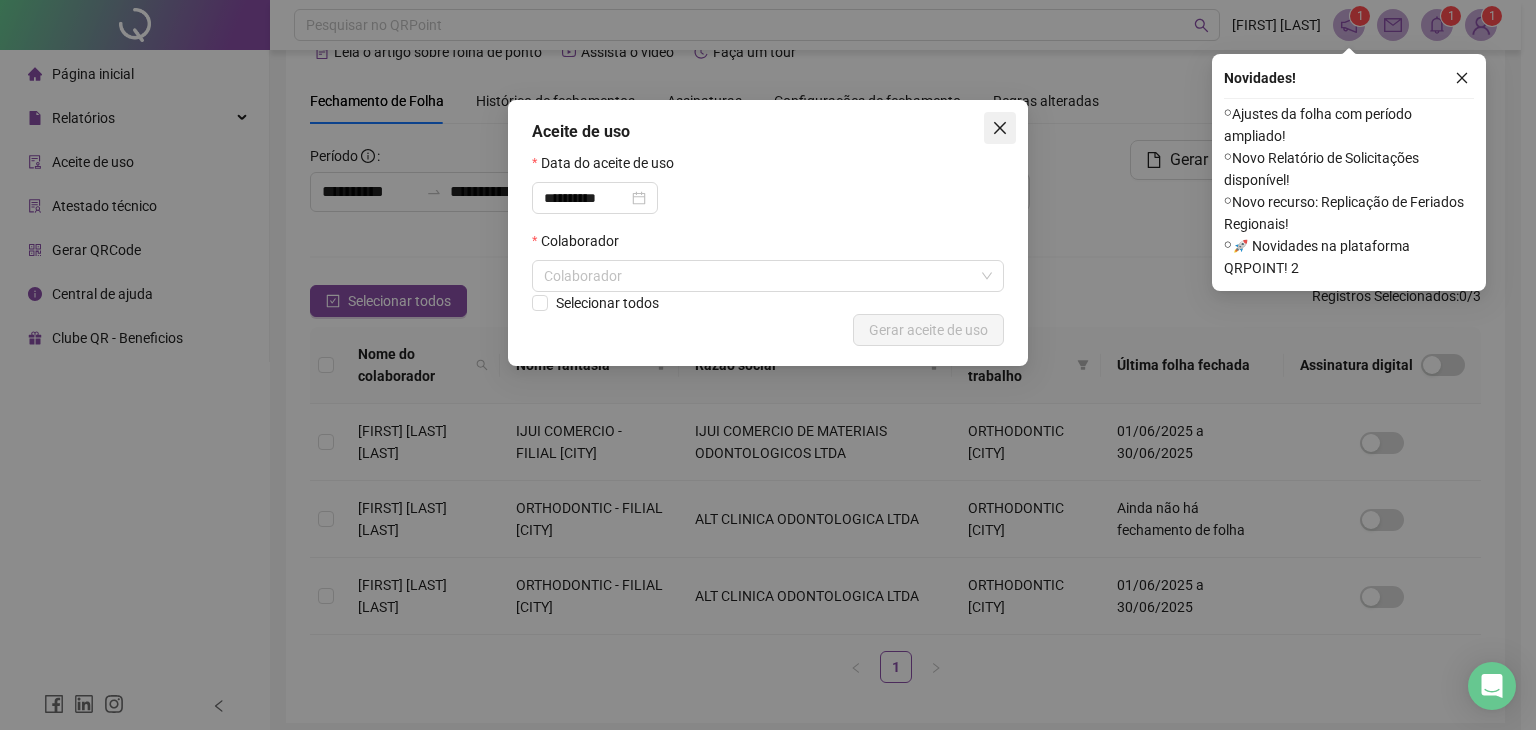 click 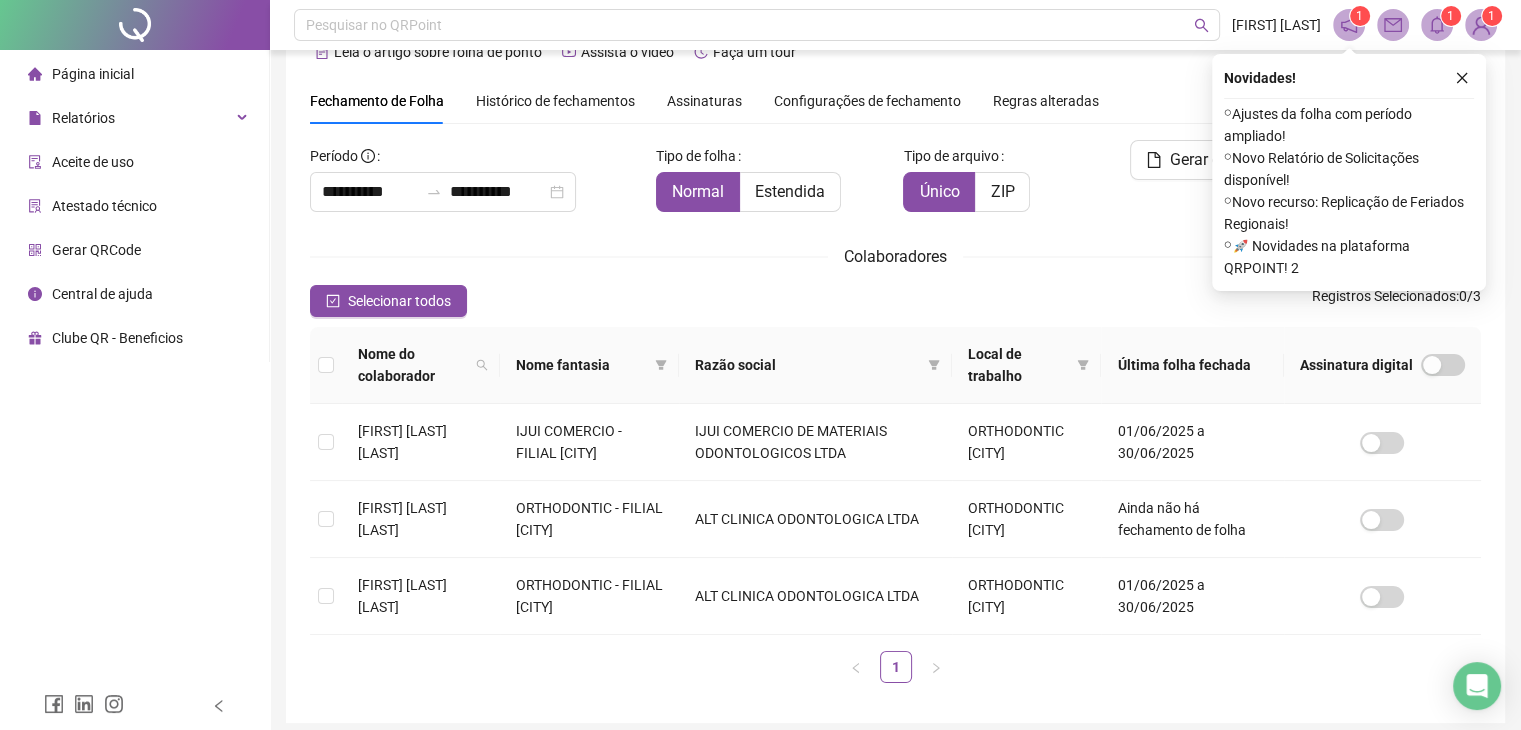 click on "Página inicial" at bounding box center [134, 74] 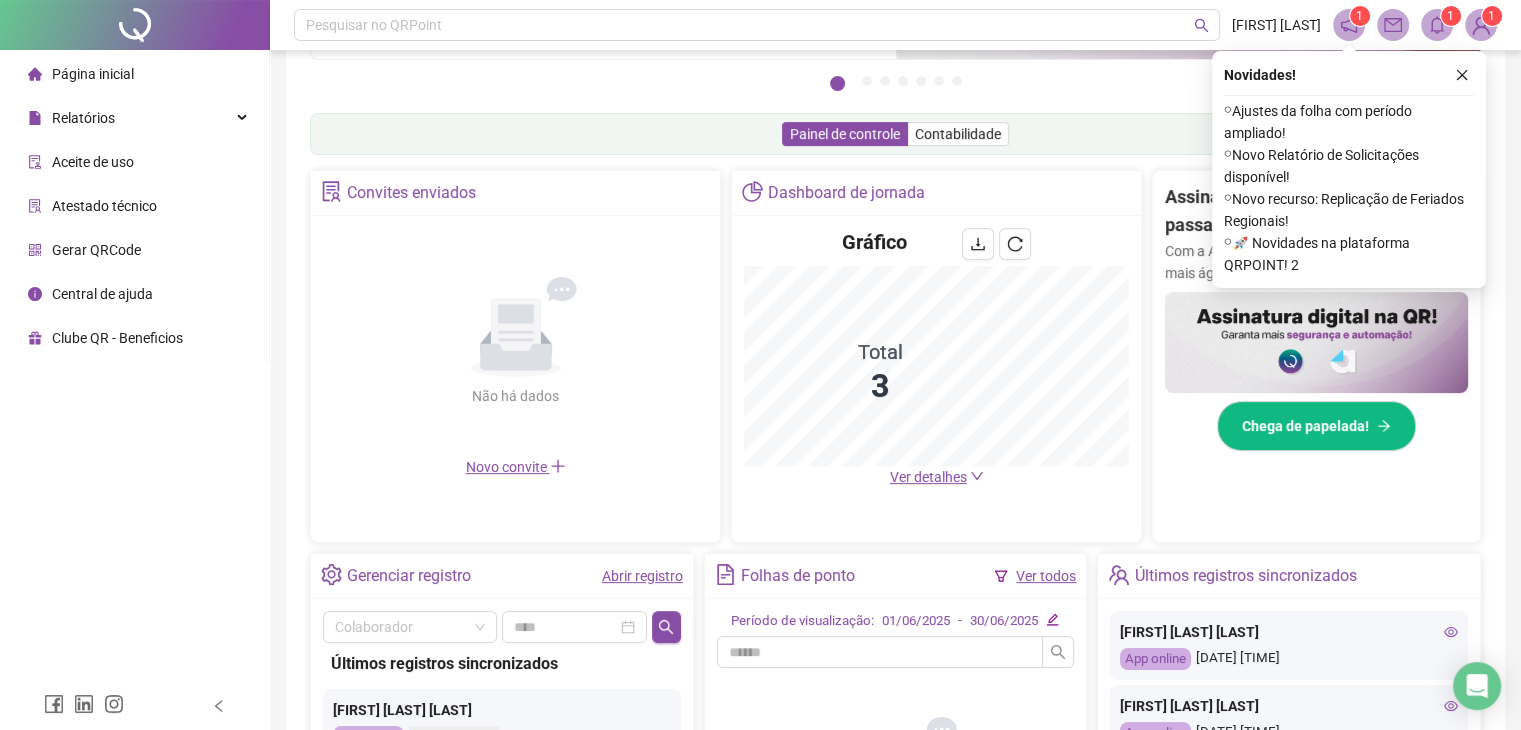 scroll, scrollTop: 270, scrollLeft: 0, axis: vertical 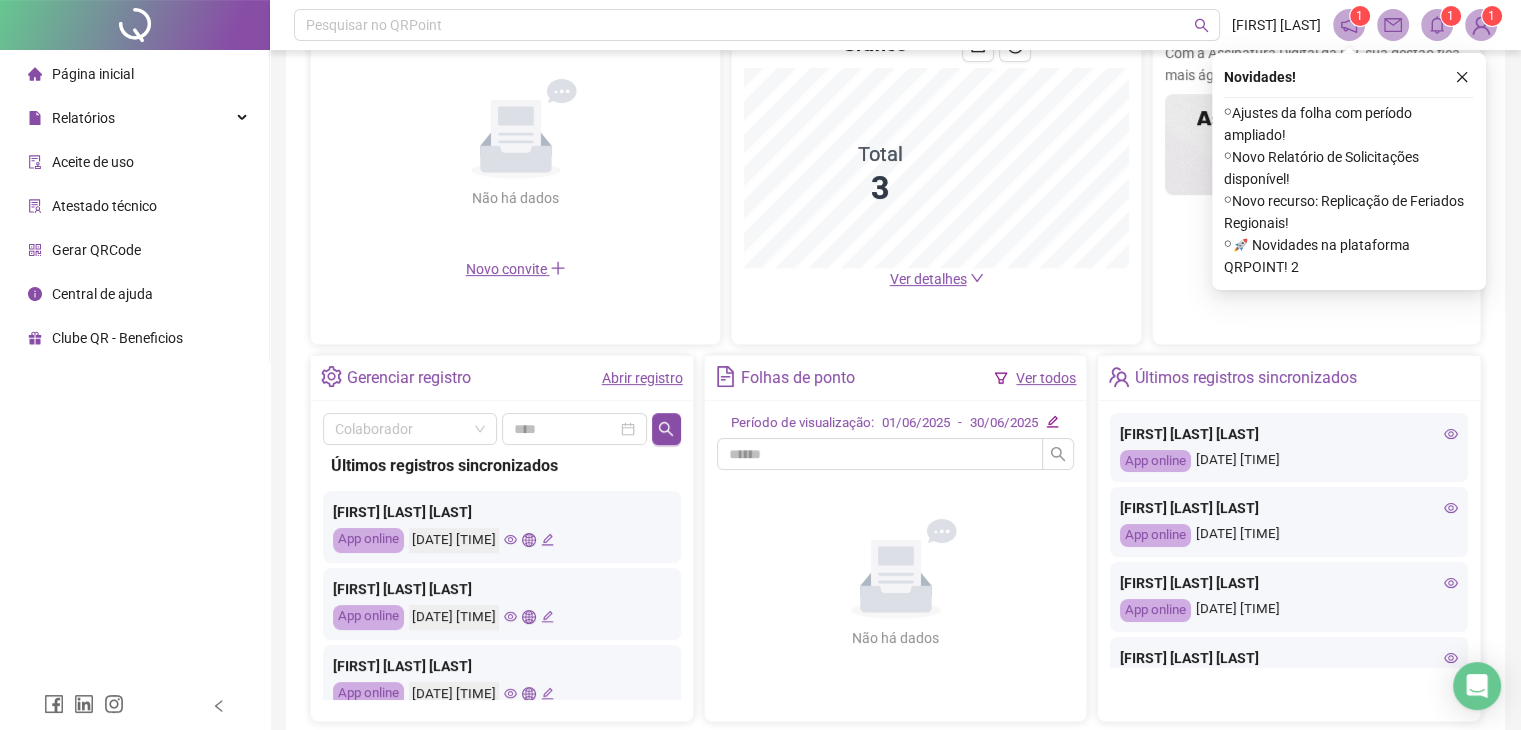 click on "Dashboard de jornada Gráfico Total 3 Ver detalhes" at bounding box center [936, 158] 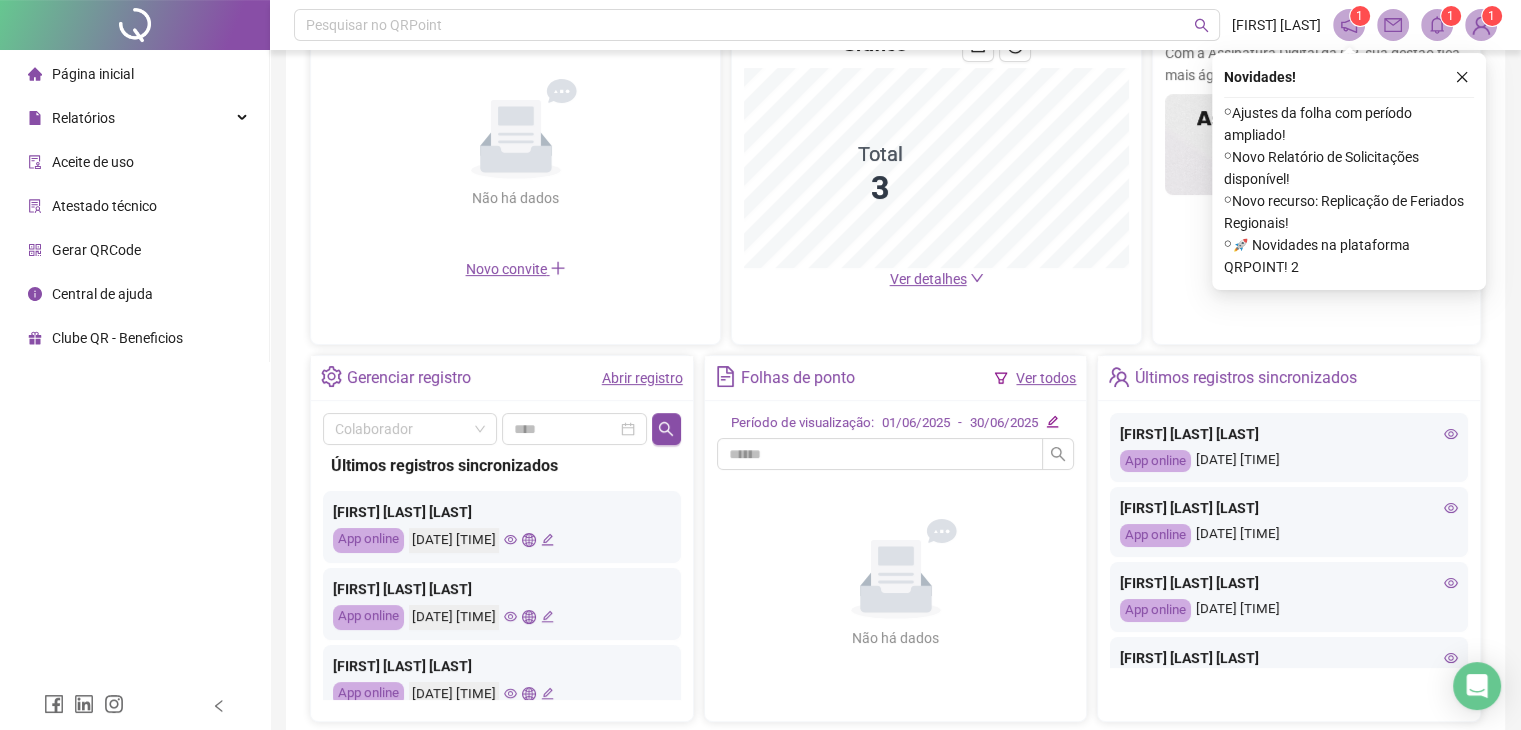 click on "Novidades !" at bounding box center (1349, 77) 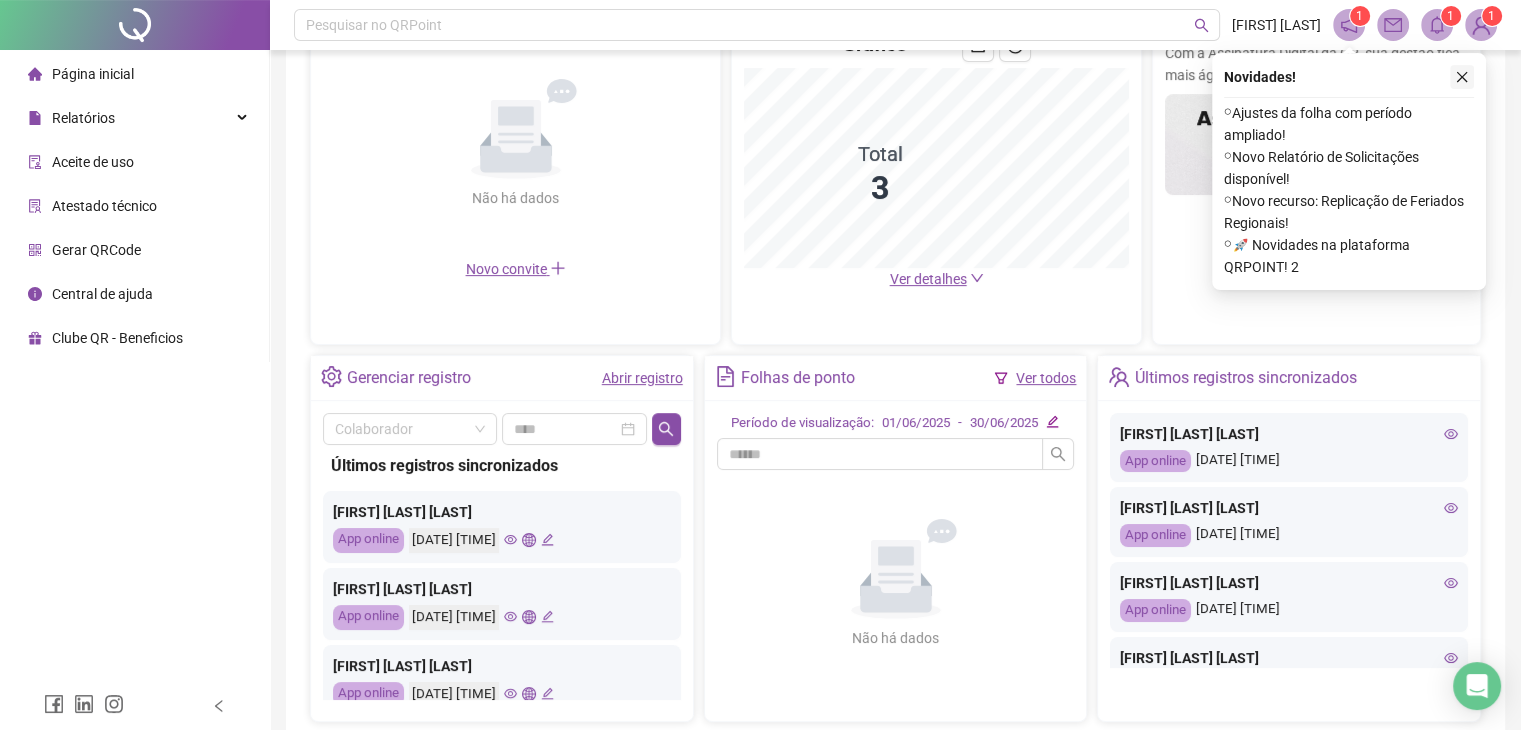 click 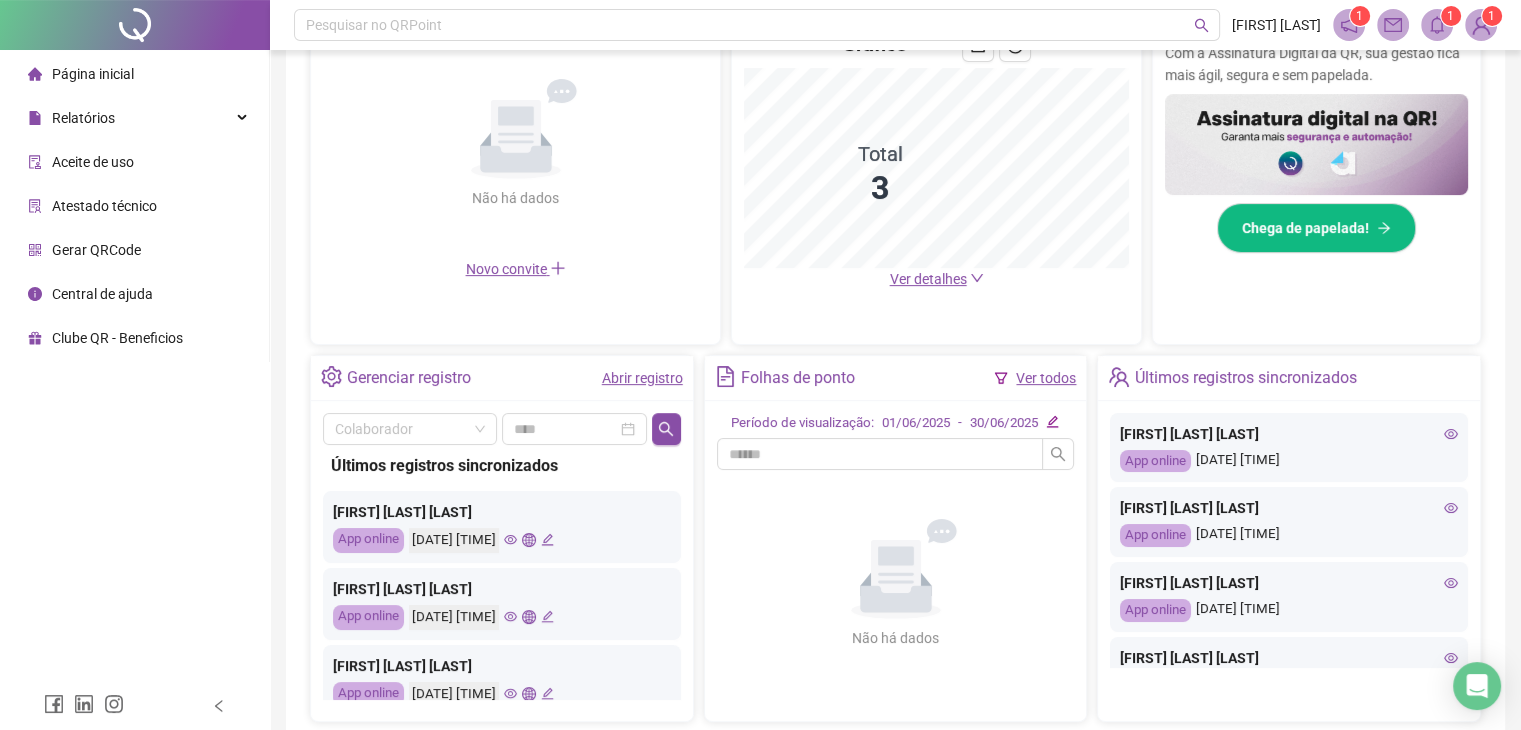 click on "Página inicial" at bounding box center (93, 74) 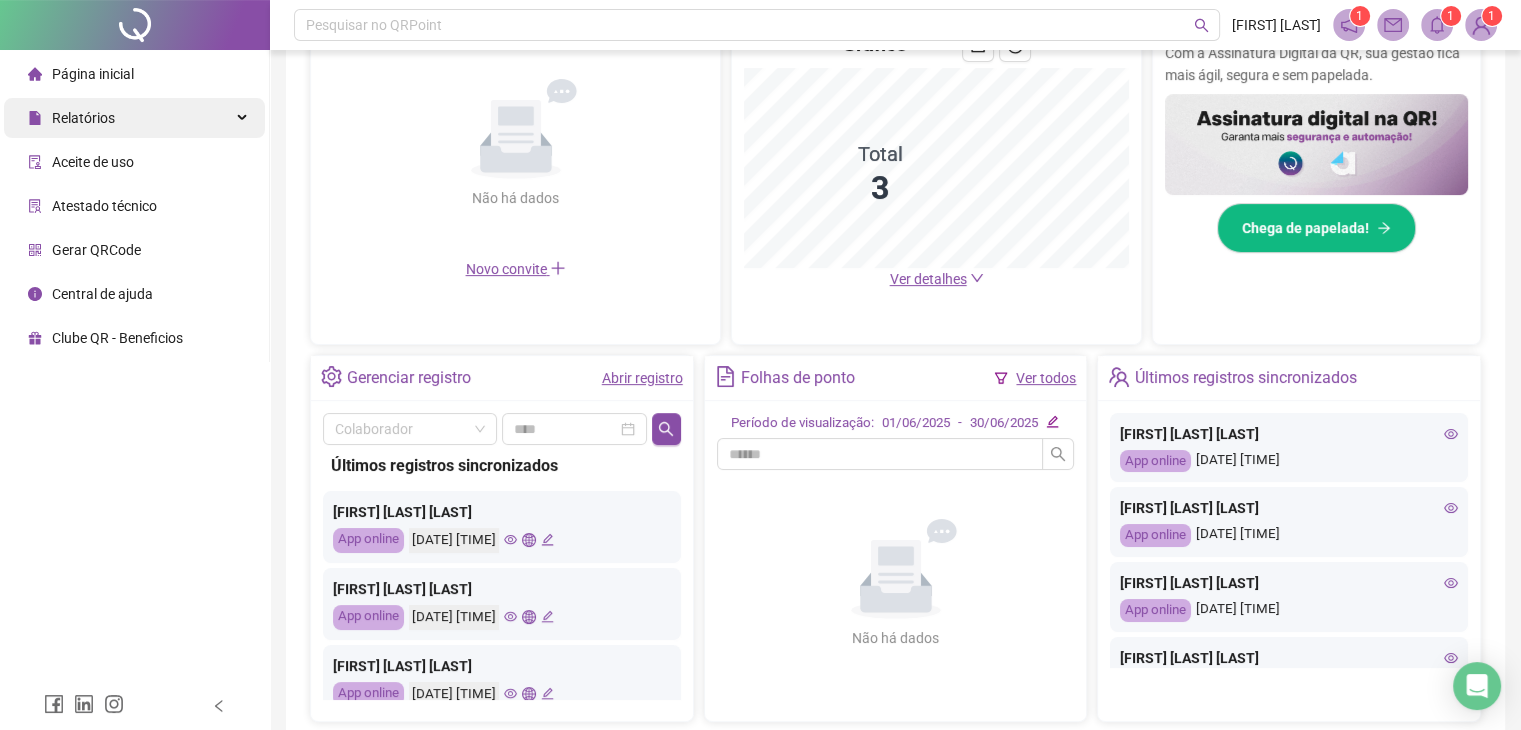 click on "Relatórios" at bounding box center [83, 118] 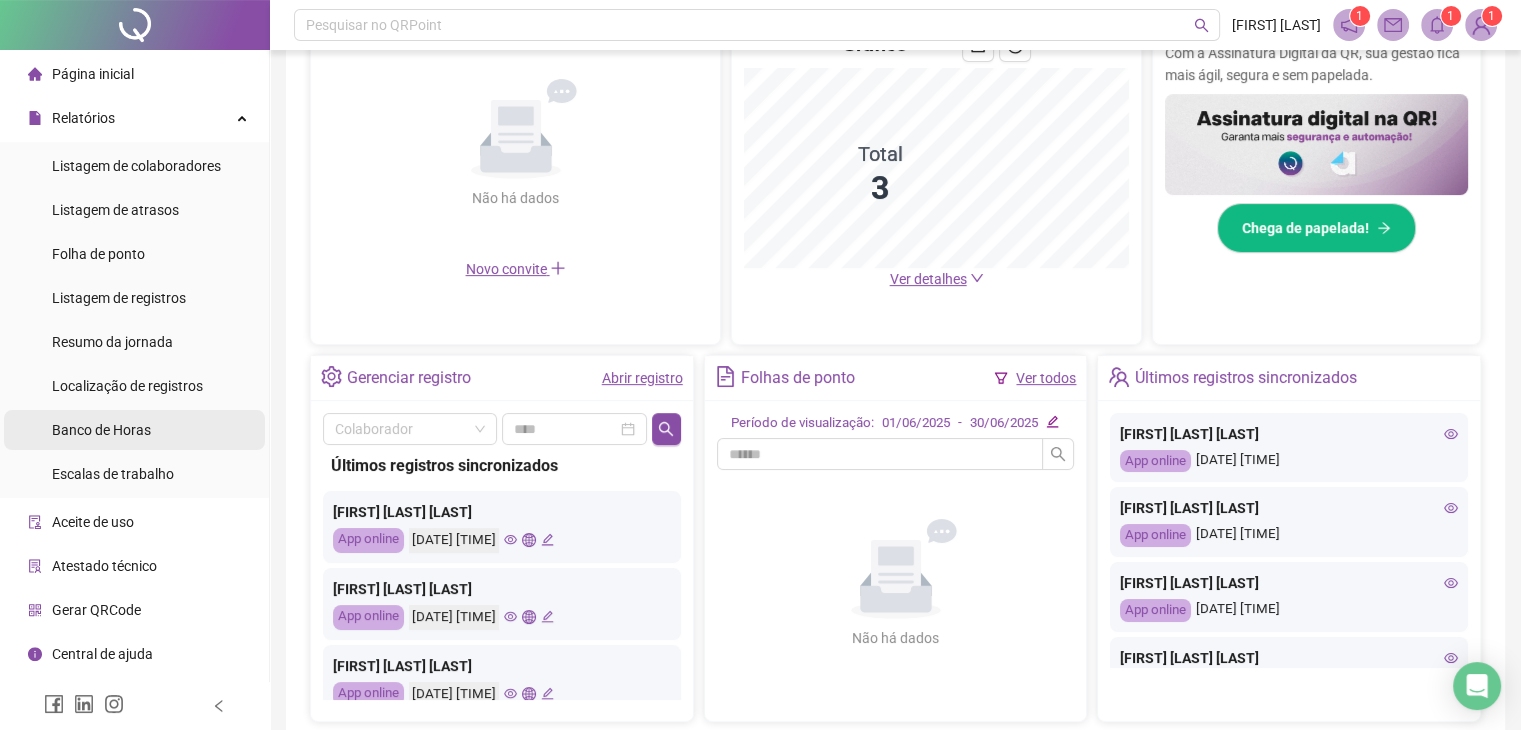 click on "Banco de Horas" at bounding box center (101, 430) 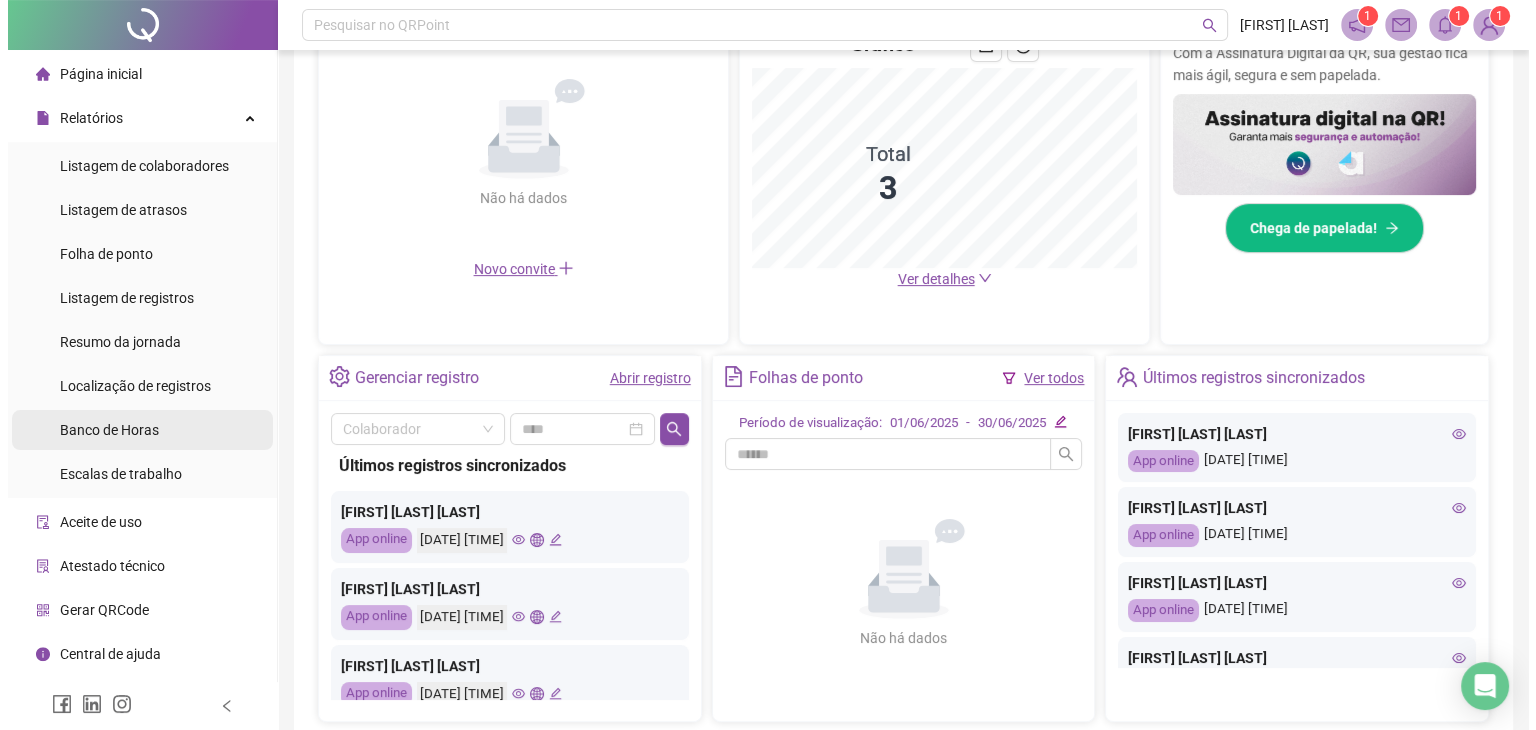scroll, scrollTop: 0, scrollLeft: 0, axis: both 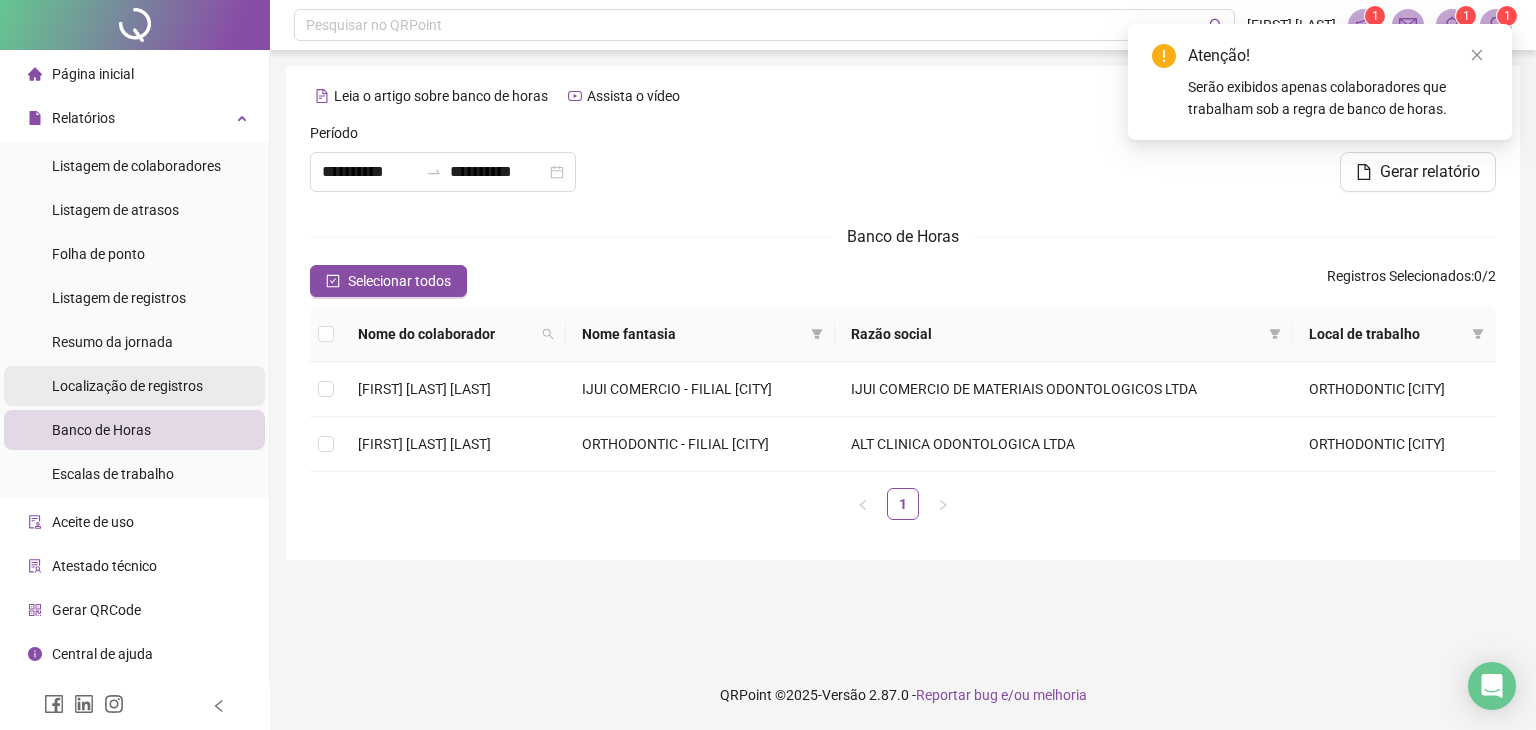 click on "Localização de registros" at bounding box center (127, 386) 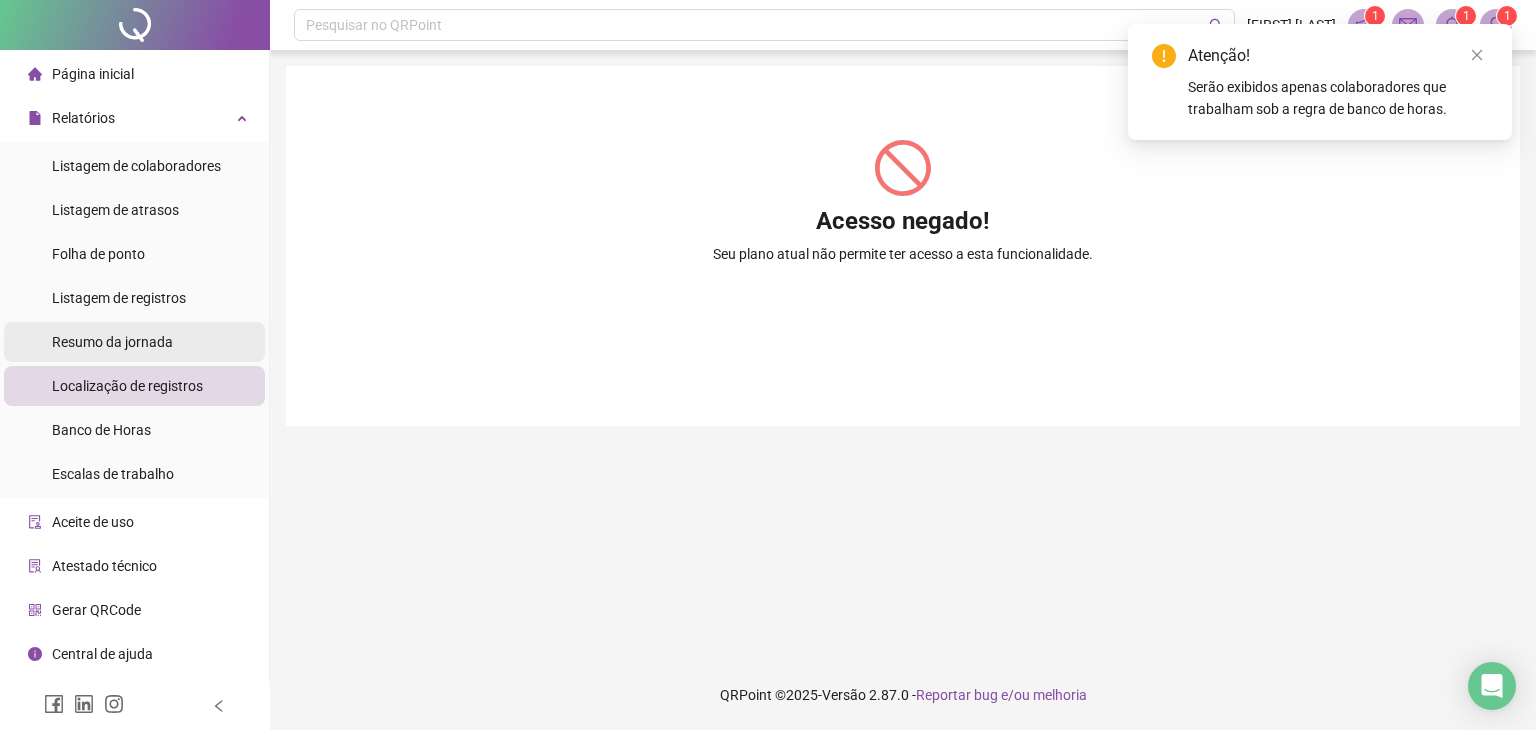 click on "Resumo da jornada" at bounding box center [112, 342] 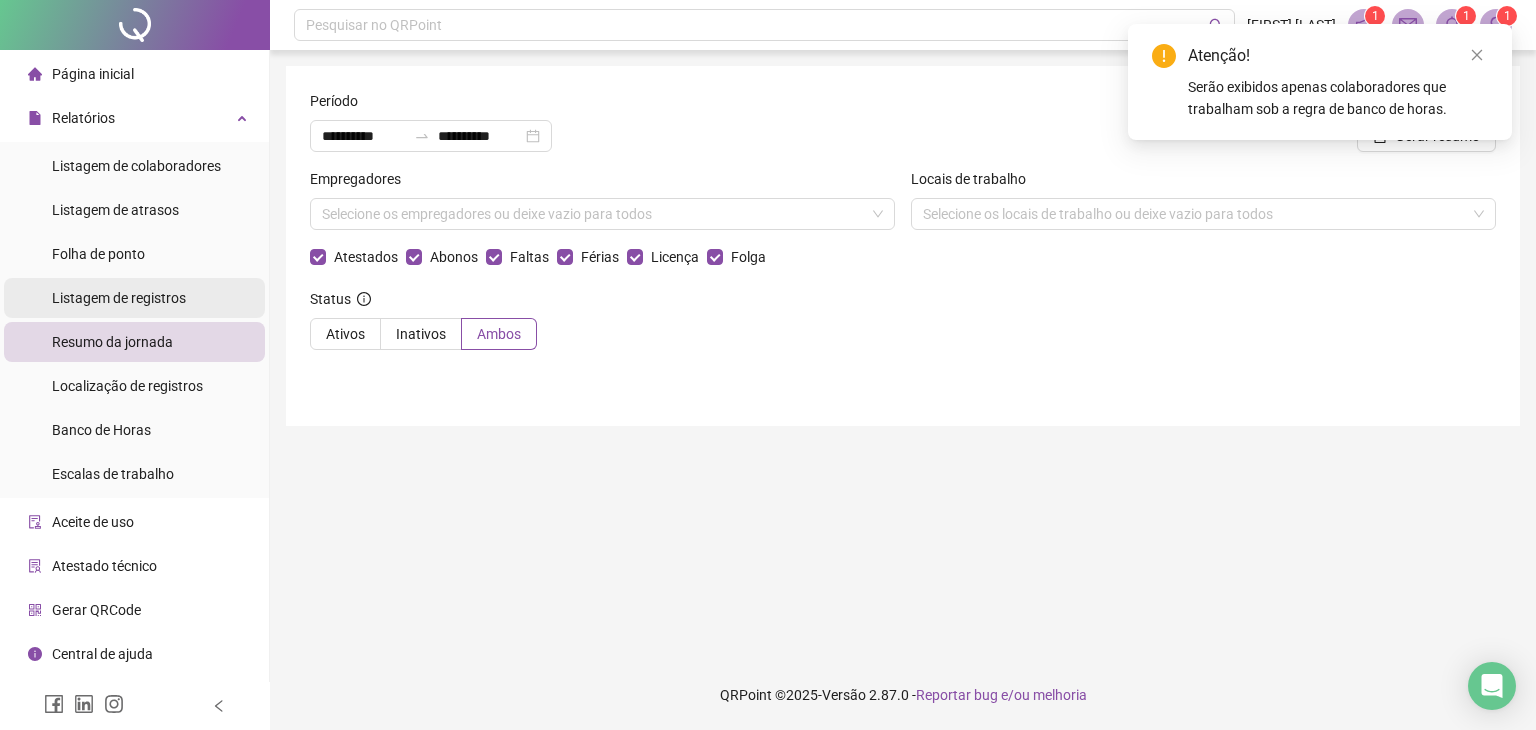 click on "Listagem de registros" at bounding box center (119, 298) 